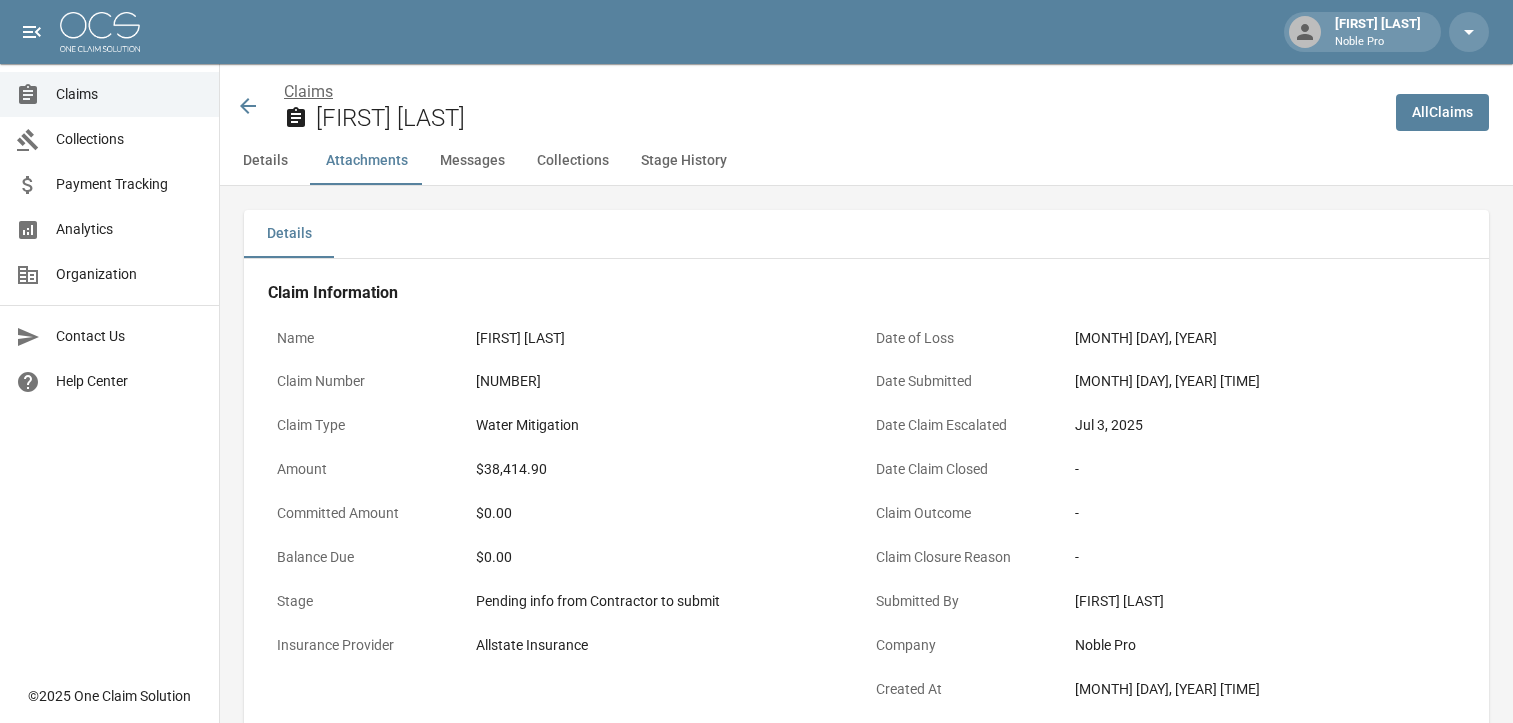 scroll, scrollTop: 1185, scrollLeft: 0, axis: vertical 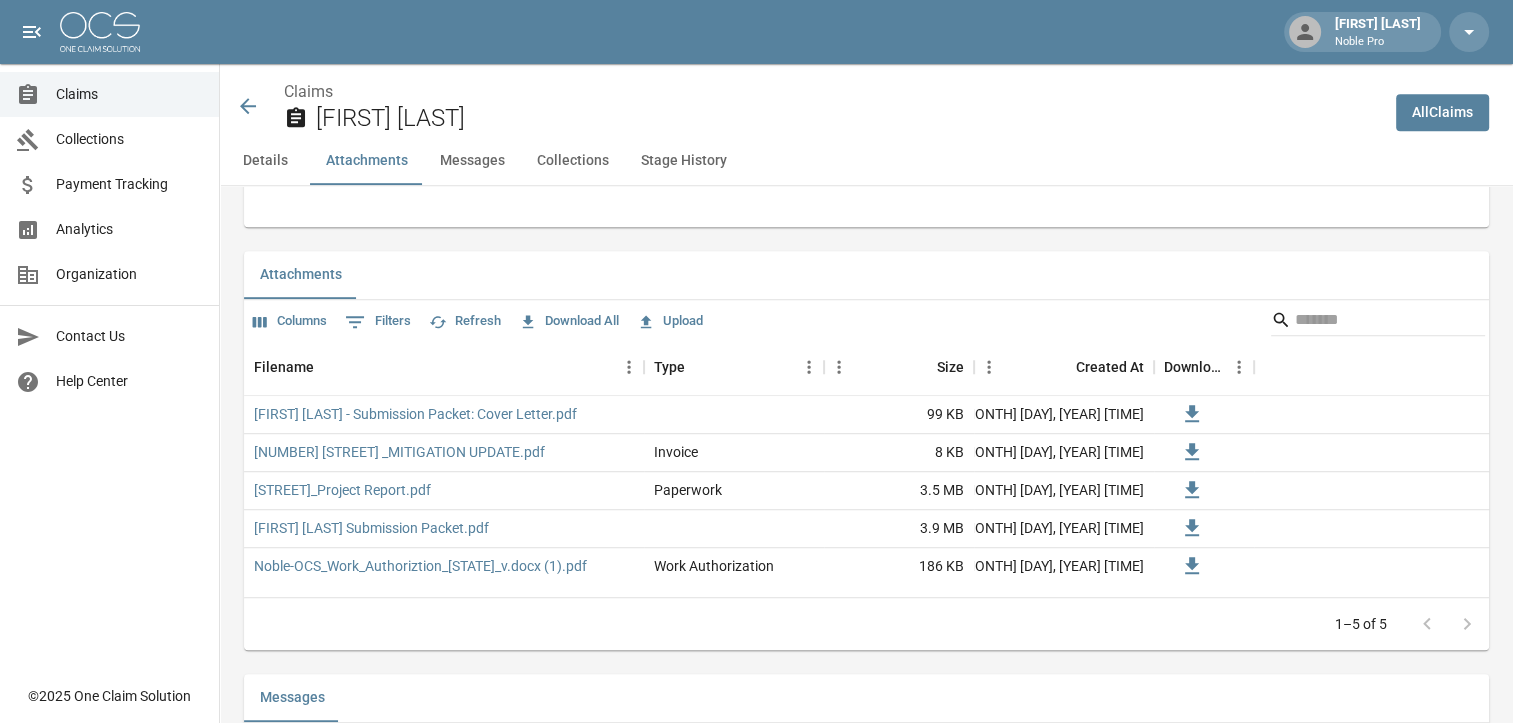 click on "Collections" at bounding box center [129, 139] 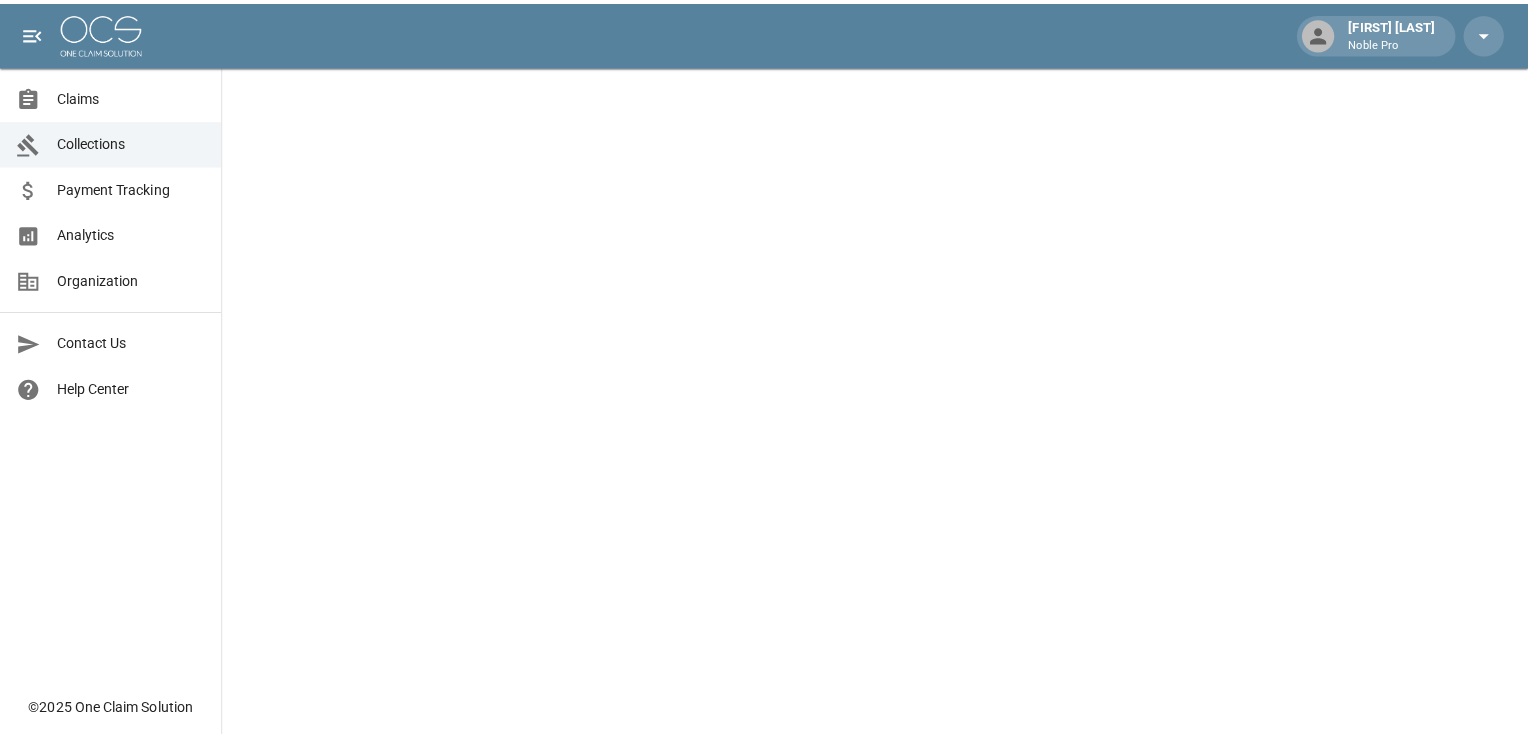 scroll, scrollTop: 0, scrollLeft: 0, axis: both 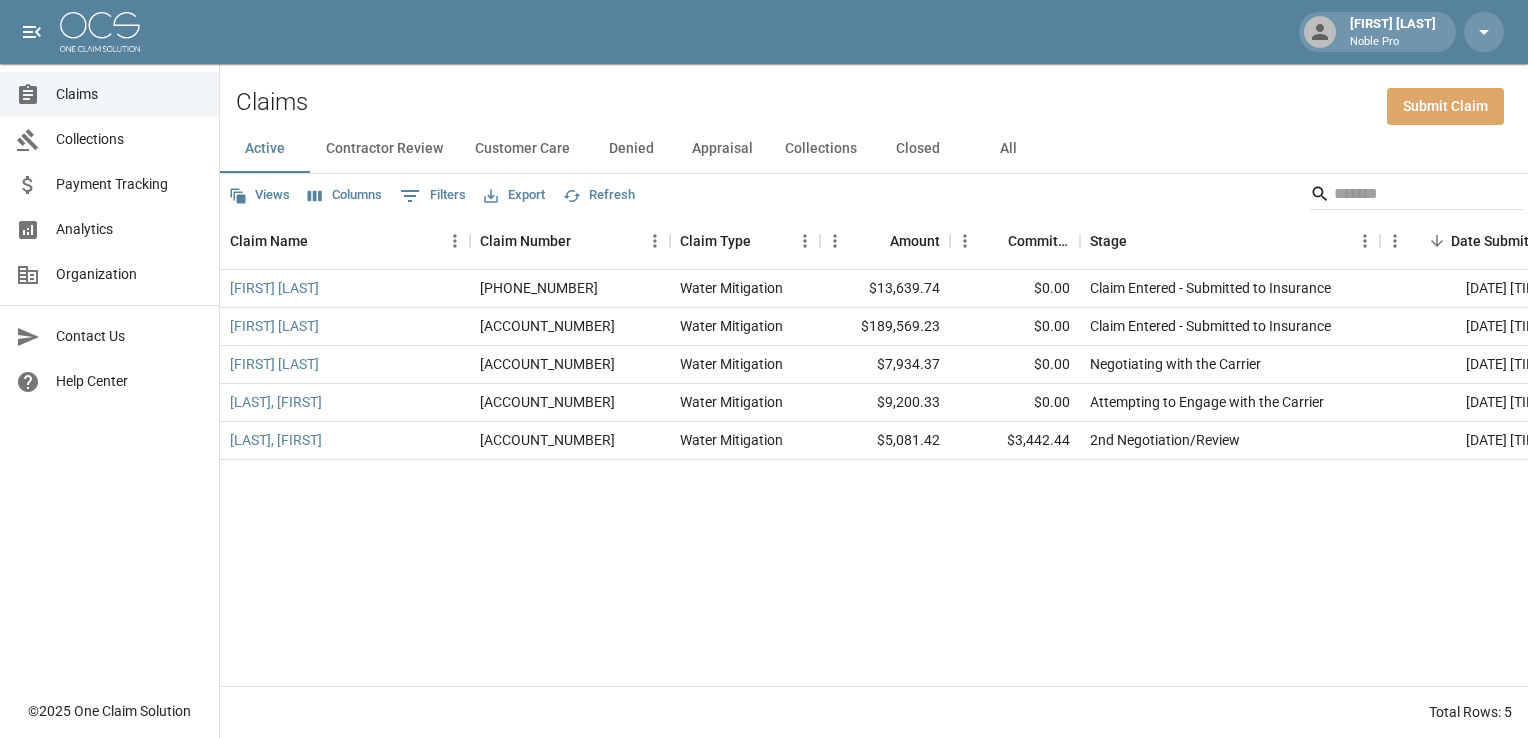 click on "Submit Claim" at bounding box center [1445, 106] 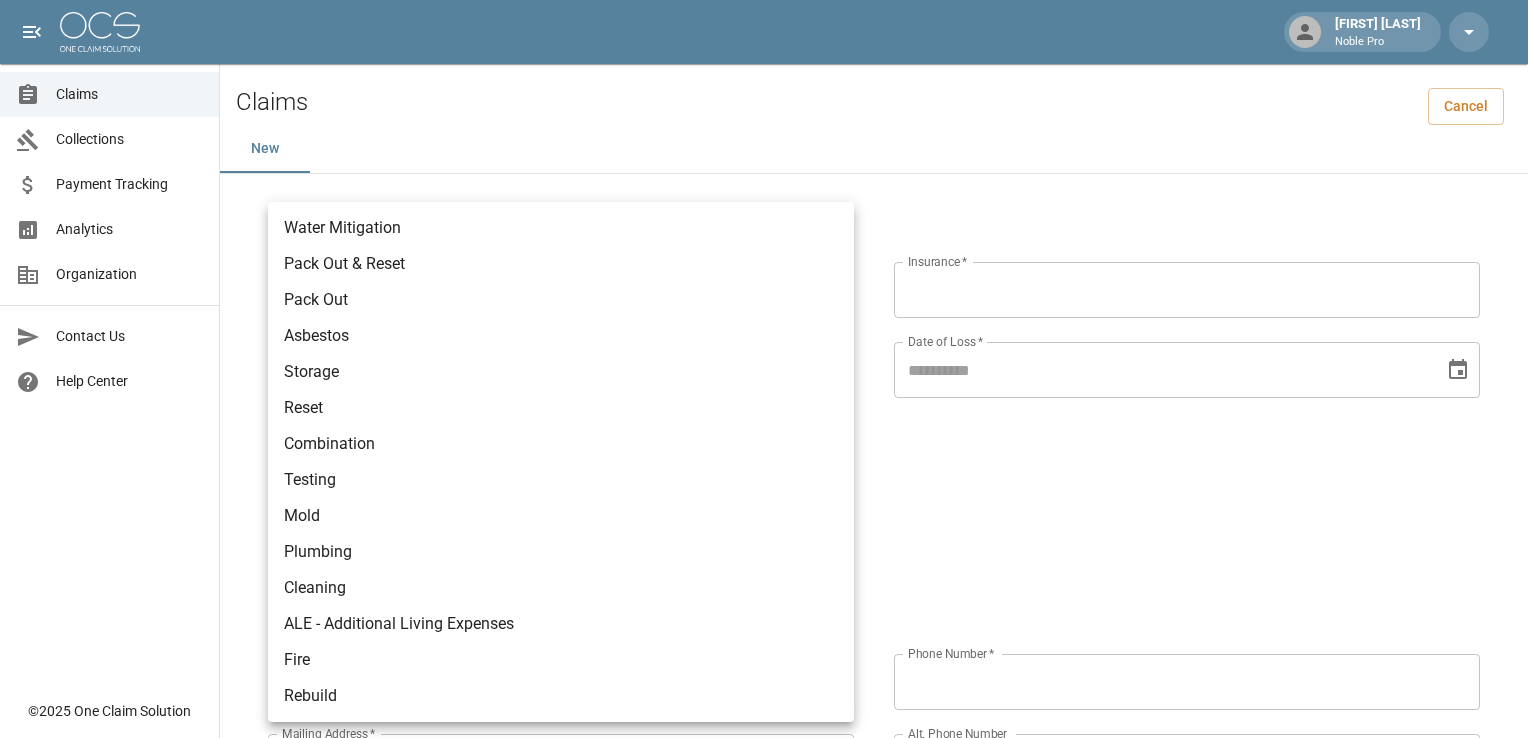 click on "[CLAIM_TYPE] [CLAIM_TYPE] [CLAIM_NAME] [CLAIM_NAME] [CLAIM_NUMBER] [CLAIM_NUMBER] [AMOUNT] [AMOUNT] [INSURANCE] [INSURANCE] [DATE] [DATE] [INSURED_INFO] [PROPERTY_OWNER] [MAILING_ADDRESS] [MAILING_ADDRESS] [MAILING_CITY] [MAILING_CITY] [MAILING_STATE] [MAILING_STATE] [MAILING_ZIP] [MAILING_ZIP] [PHONE_NUMBER] [PHONE_NUMBER] [ALT_PHONE_NUMBER] [ALT_PHONE_NUMBER] [EMAIL] [EMAIL] [DOCUMENTATION] [INVOICE] [PDF] [WORK_AUTHORIZATION] [PDF] [PHOTO_LINK] [PAPERWORK] [TESTING] [PHOTOS]" at bounding box center (764, 836) 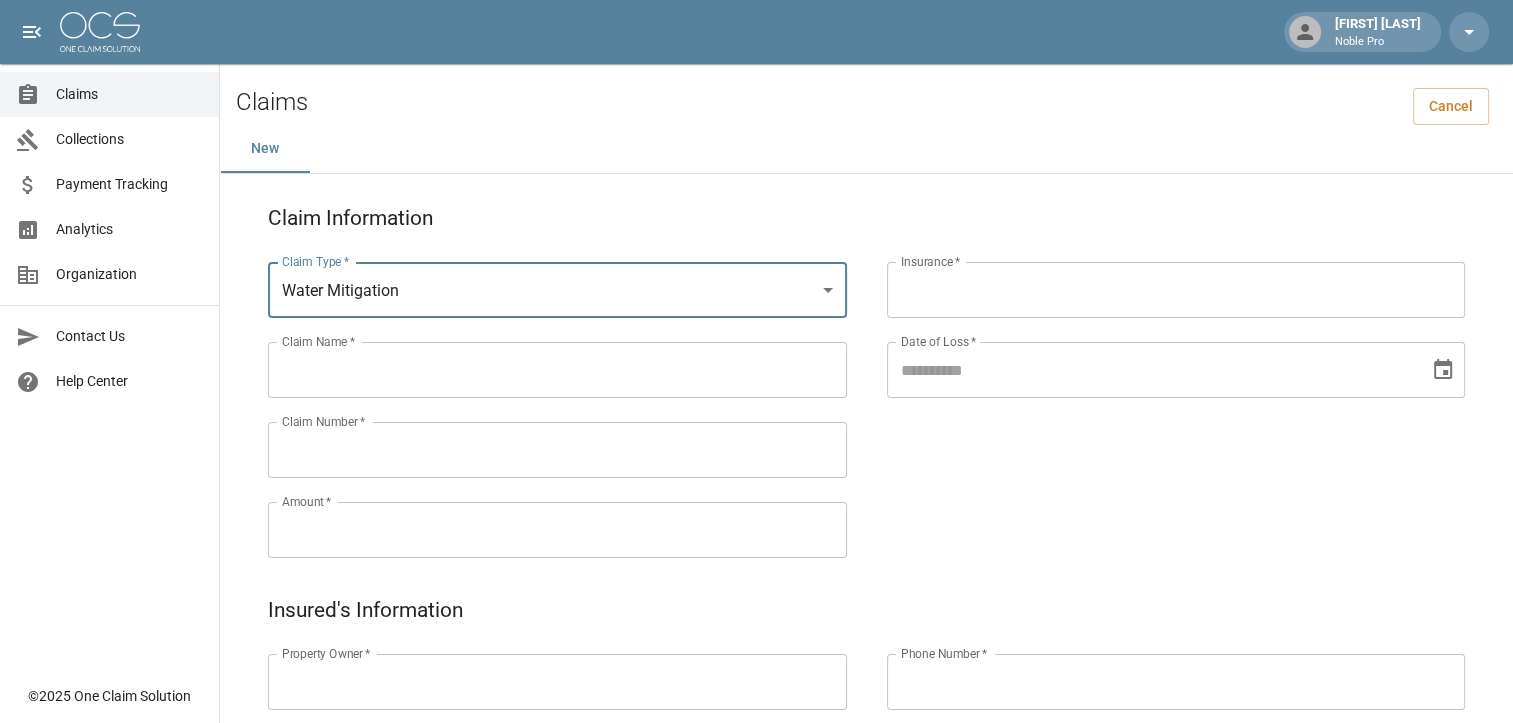 click on "Claim Name   *" at bounding box center (557, 370) 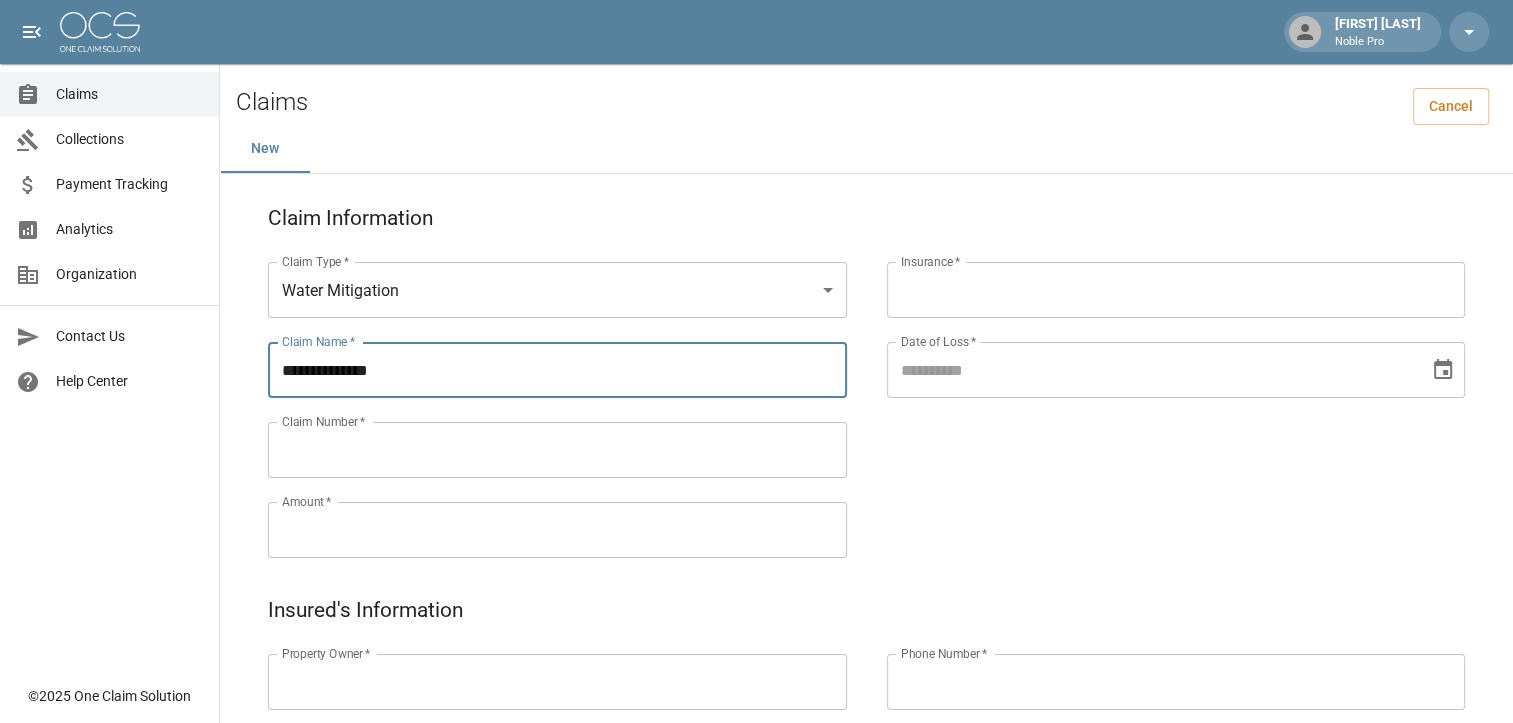 click on "Insurance   *" at bounding box center [1176, 290] 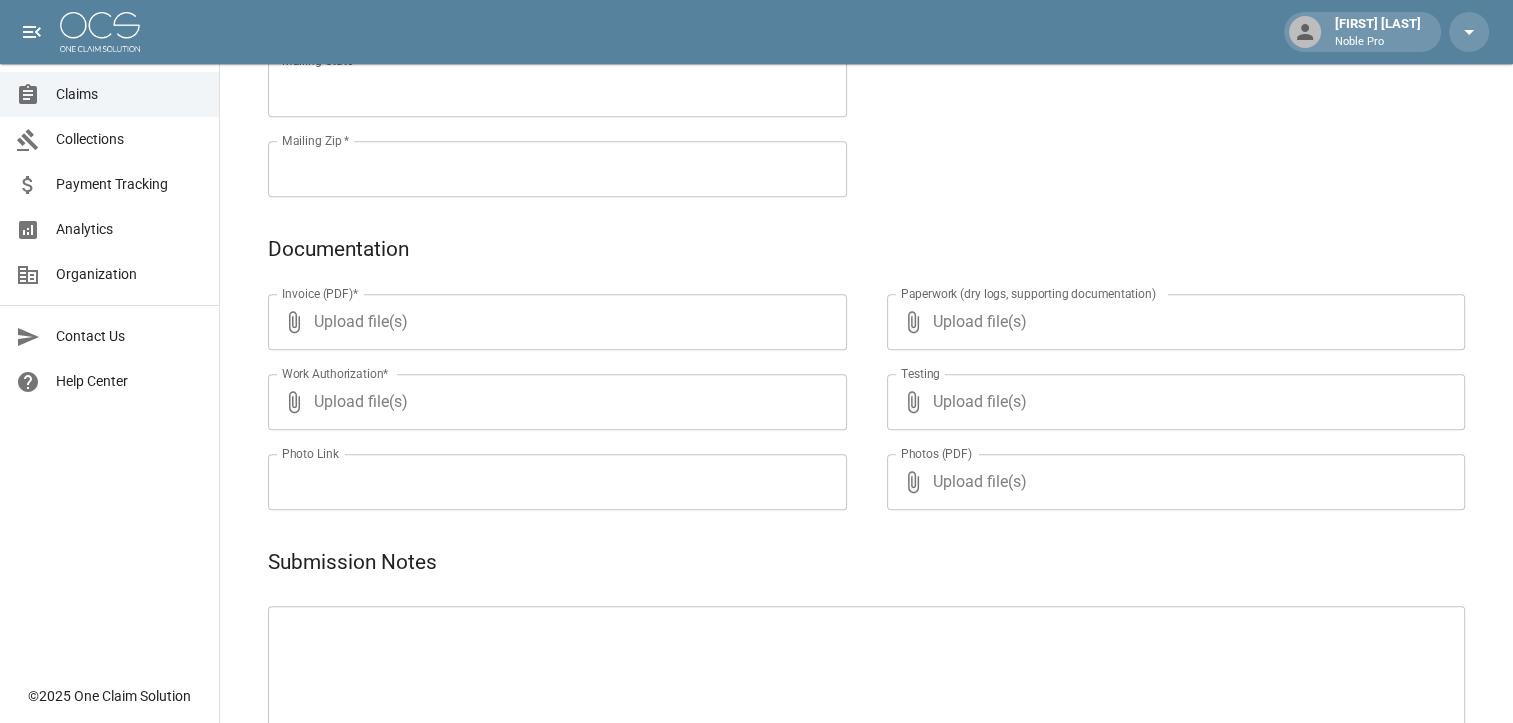 scroll, scrollTop: 840, scrollLeft: 0, axis: vertical 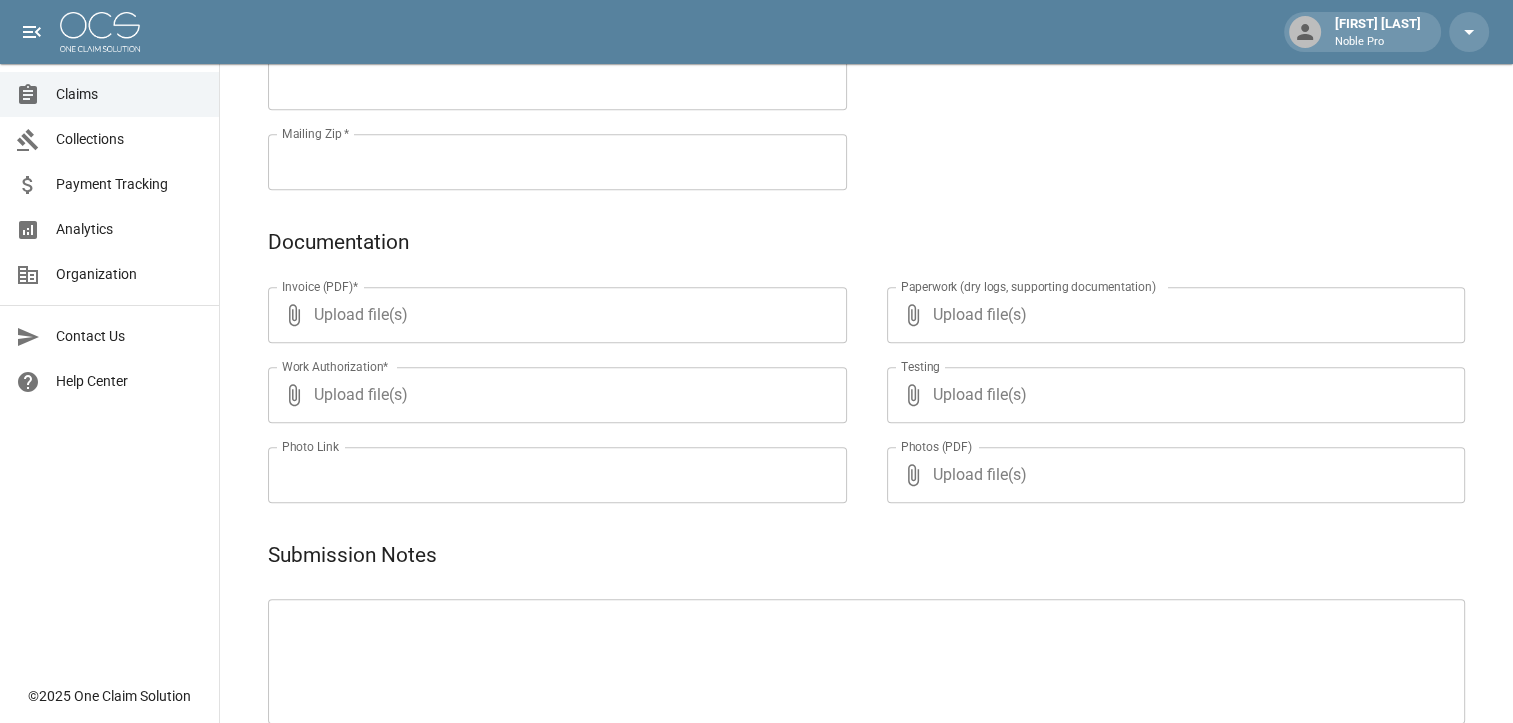 click on "Upload file(s)" at bounding box center (553, 315) 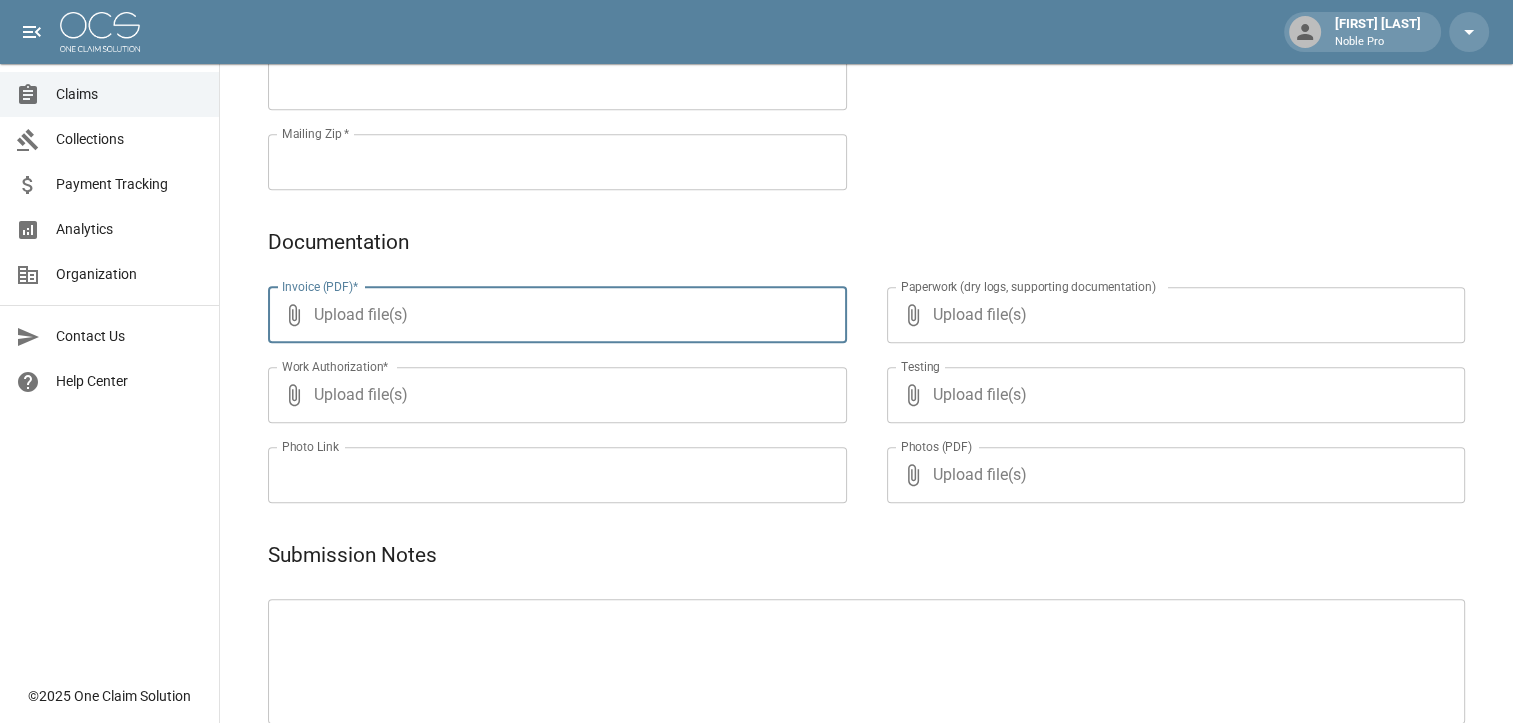 click 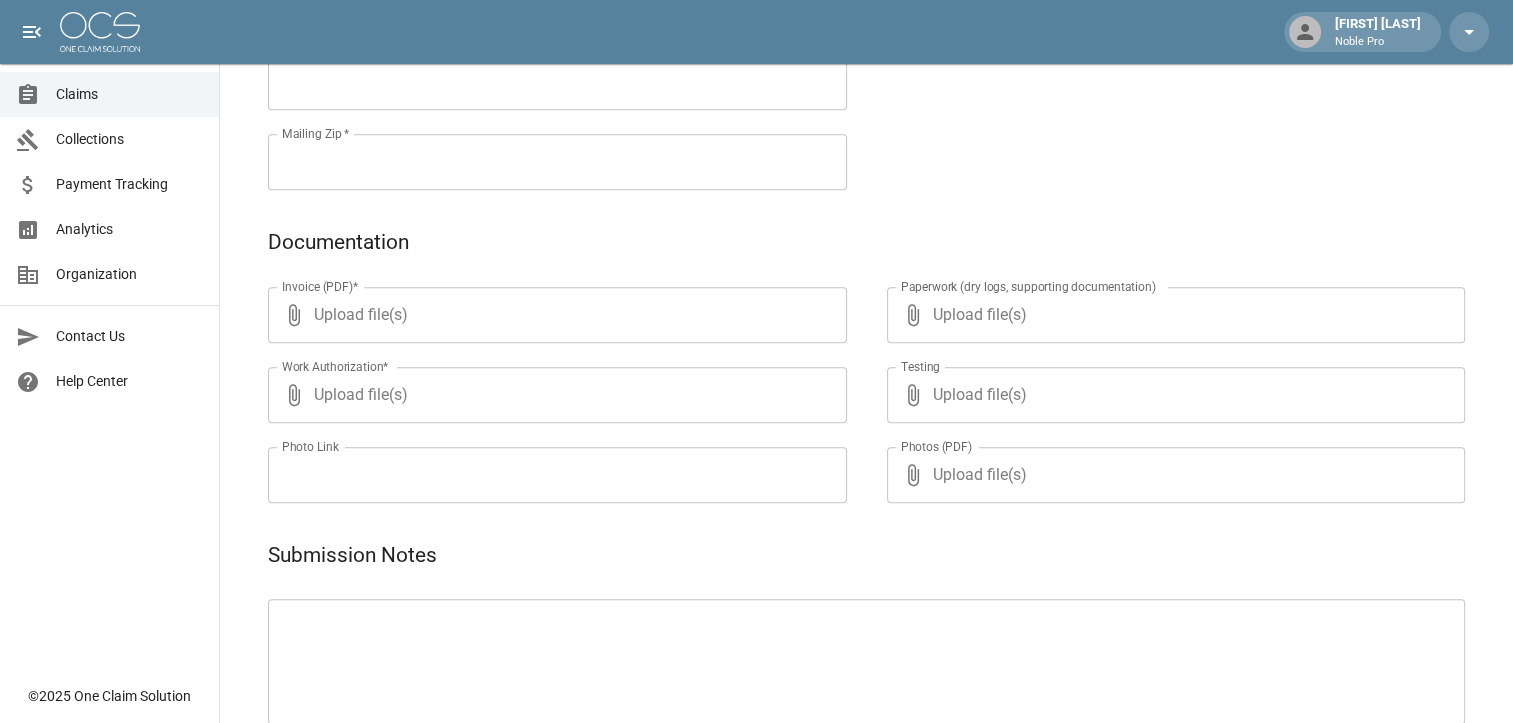 click on "[WORK_AUTHORIZATION]" at bounding box center (557, 395) 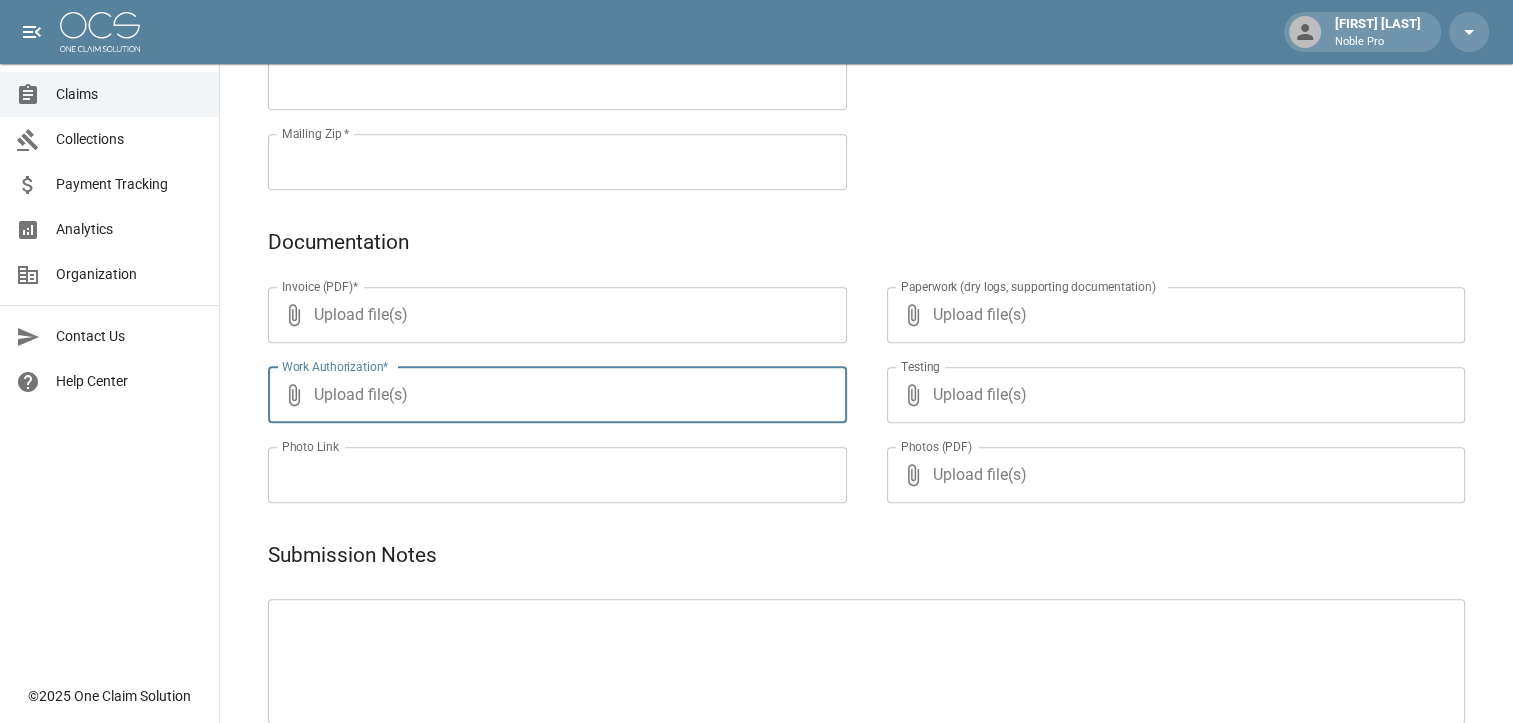 click on "Upload file(s)" at bounding box center (553, 395) 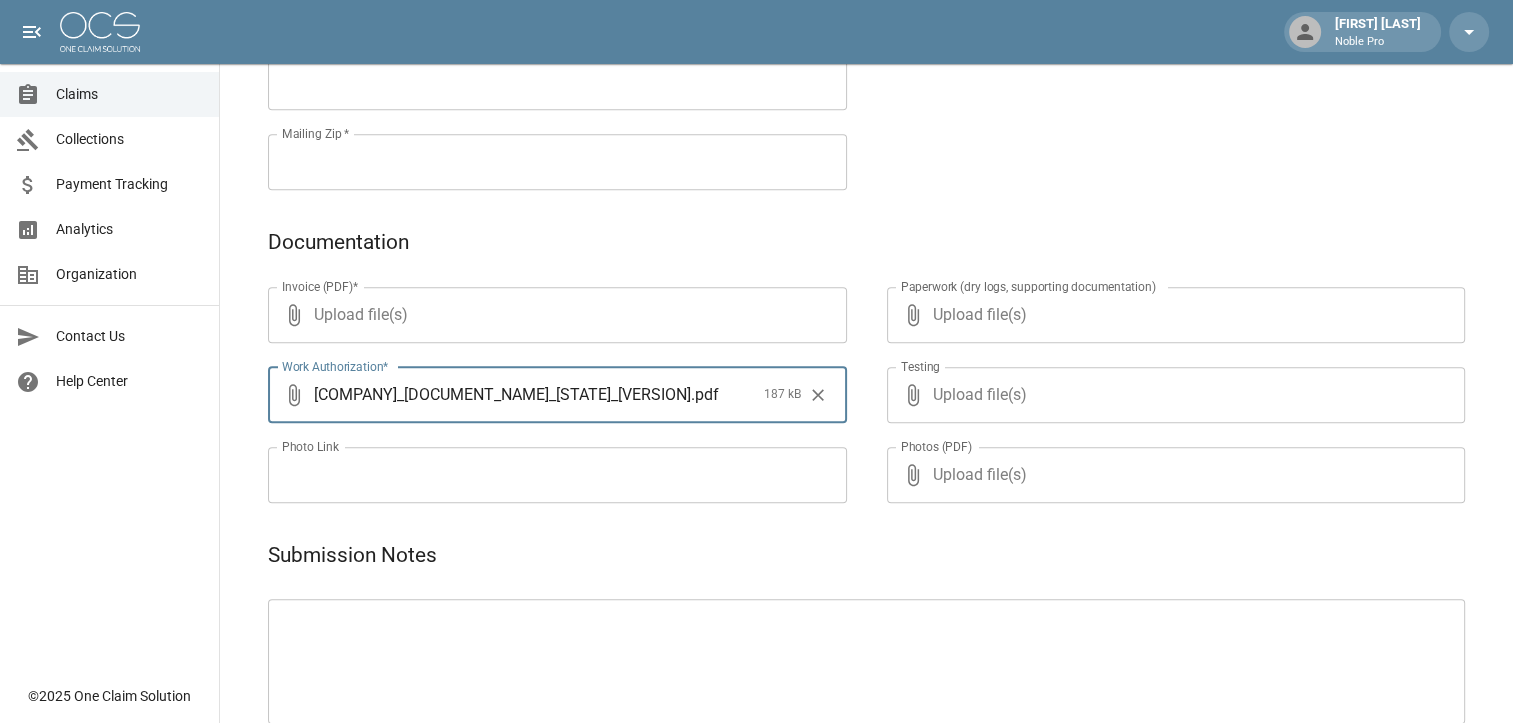 click on "Upload file(s)" at bounding box center (553, 315) 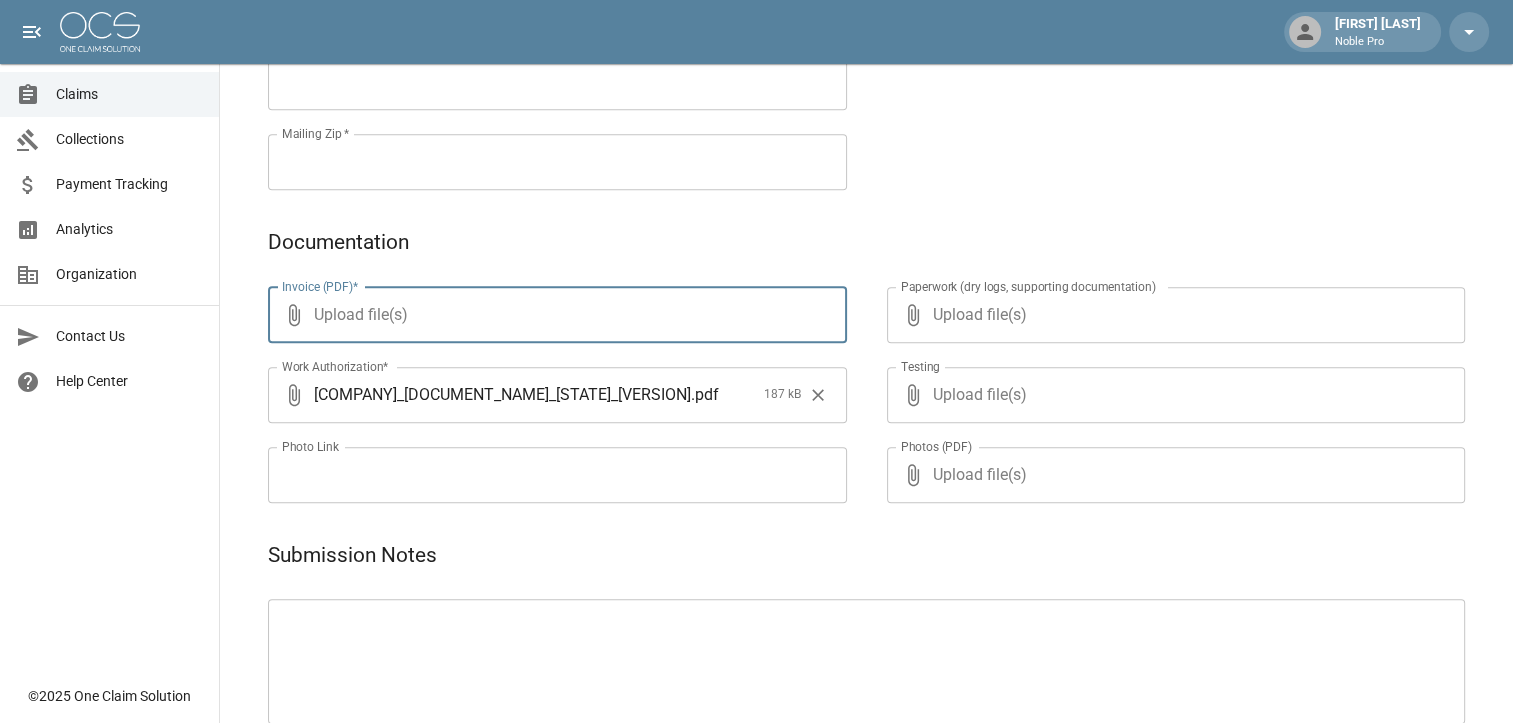 type on "**********" 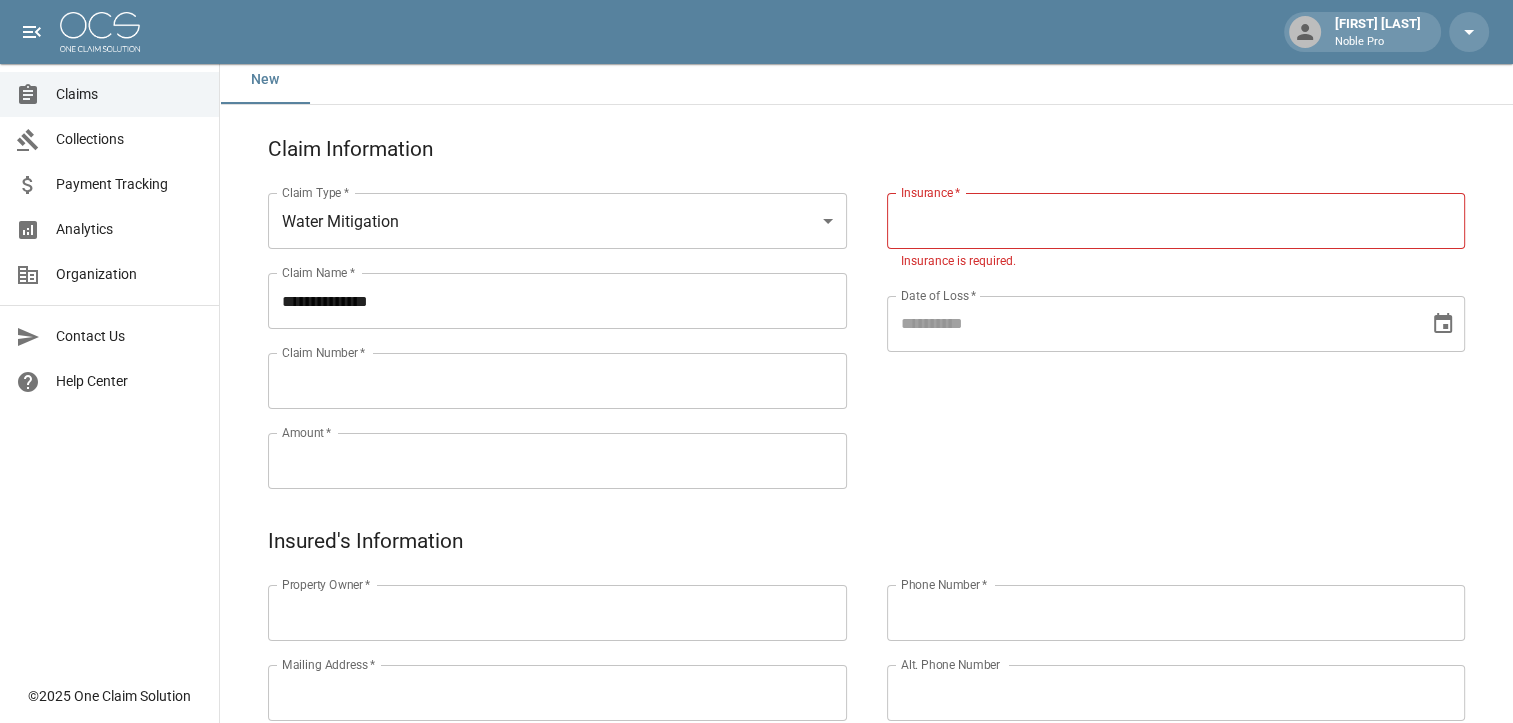 scroll, scrollTop: 0, scrollLeft: 0, axis: both 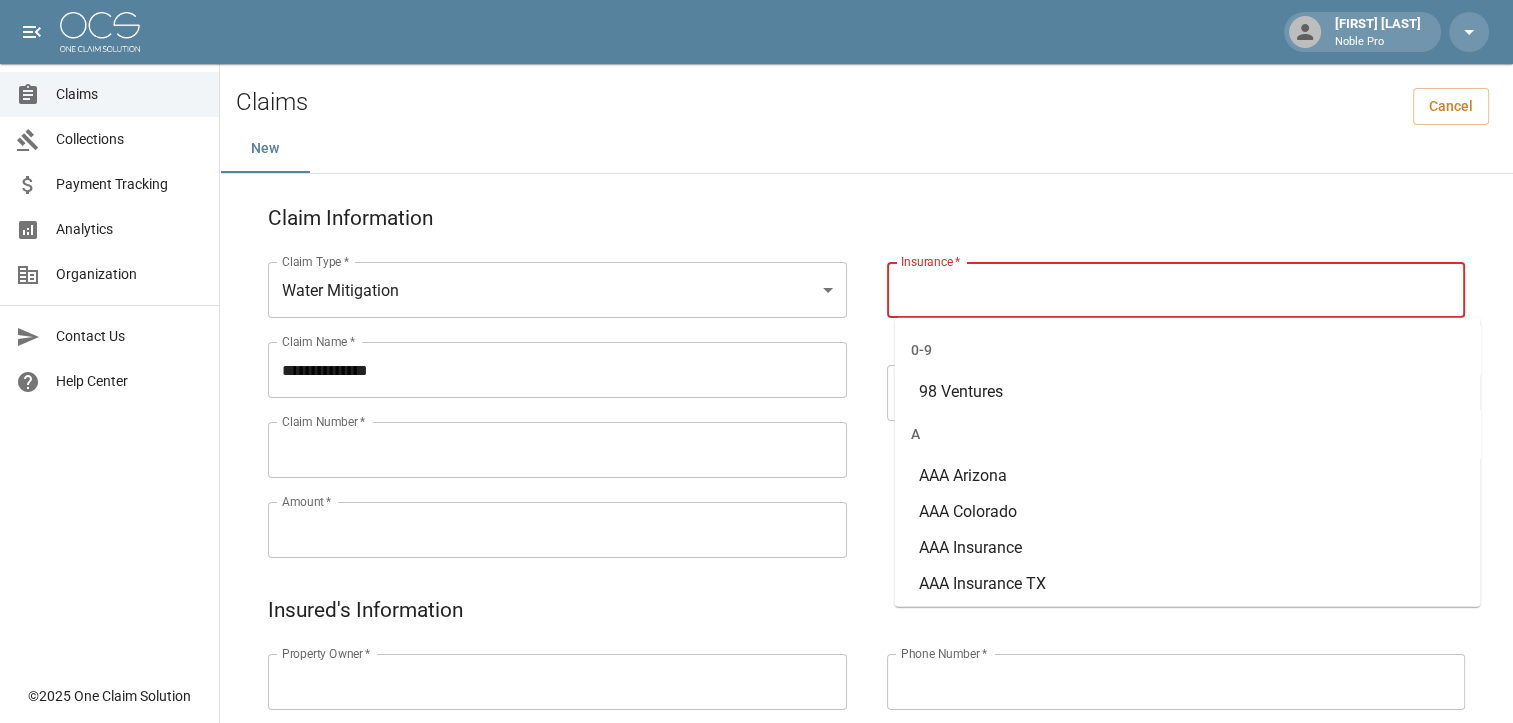 click on "Insurance   *" at bounding box center (1176, 290) 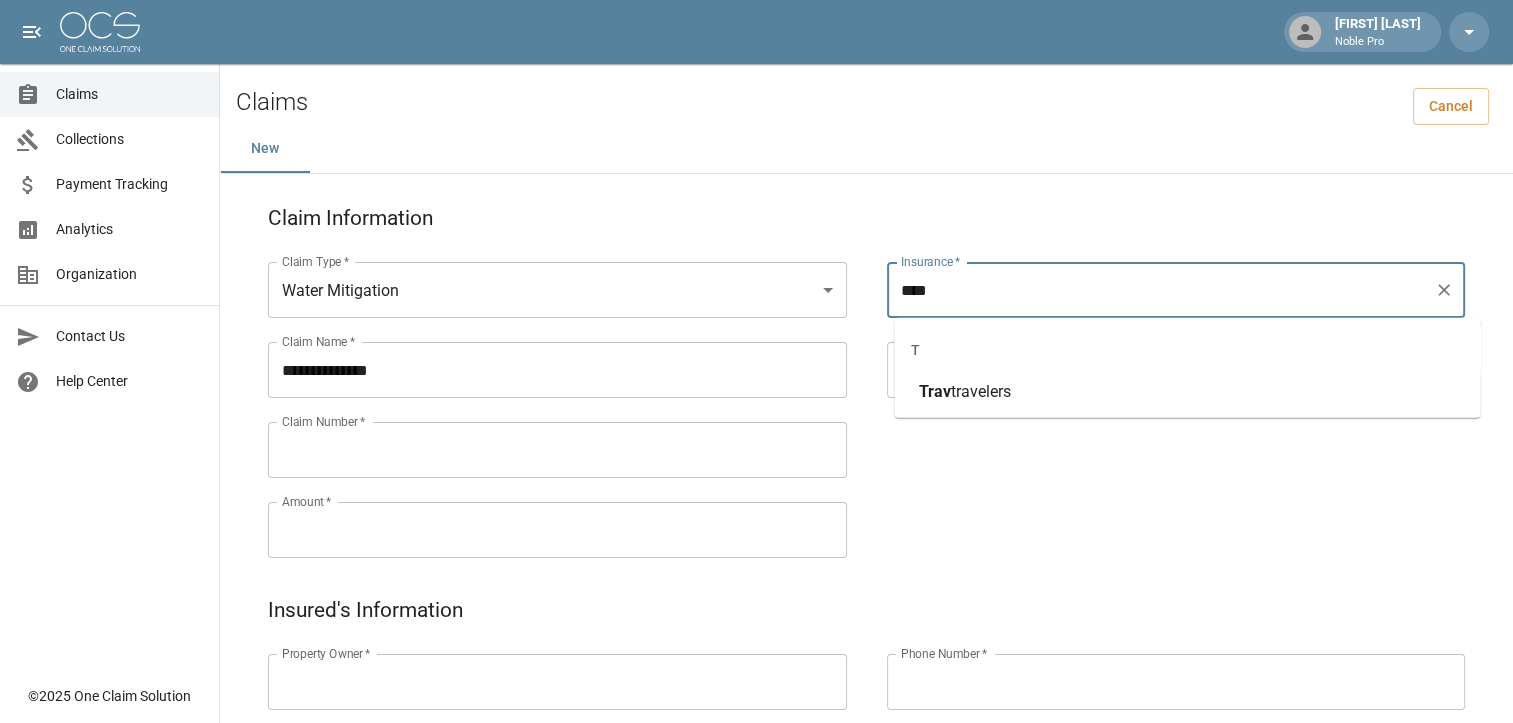click on "travelers" at bounding box center [980, 391] 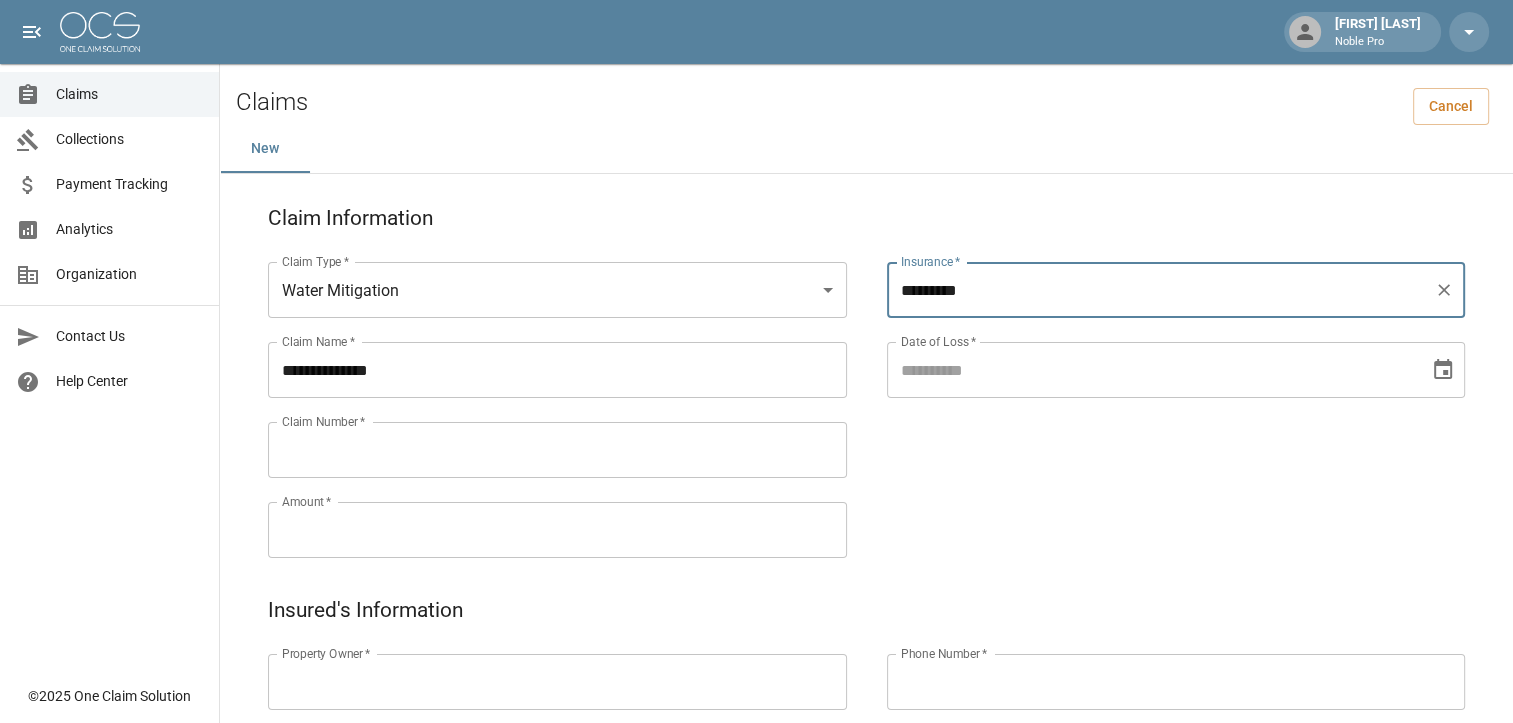 type on "*********" 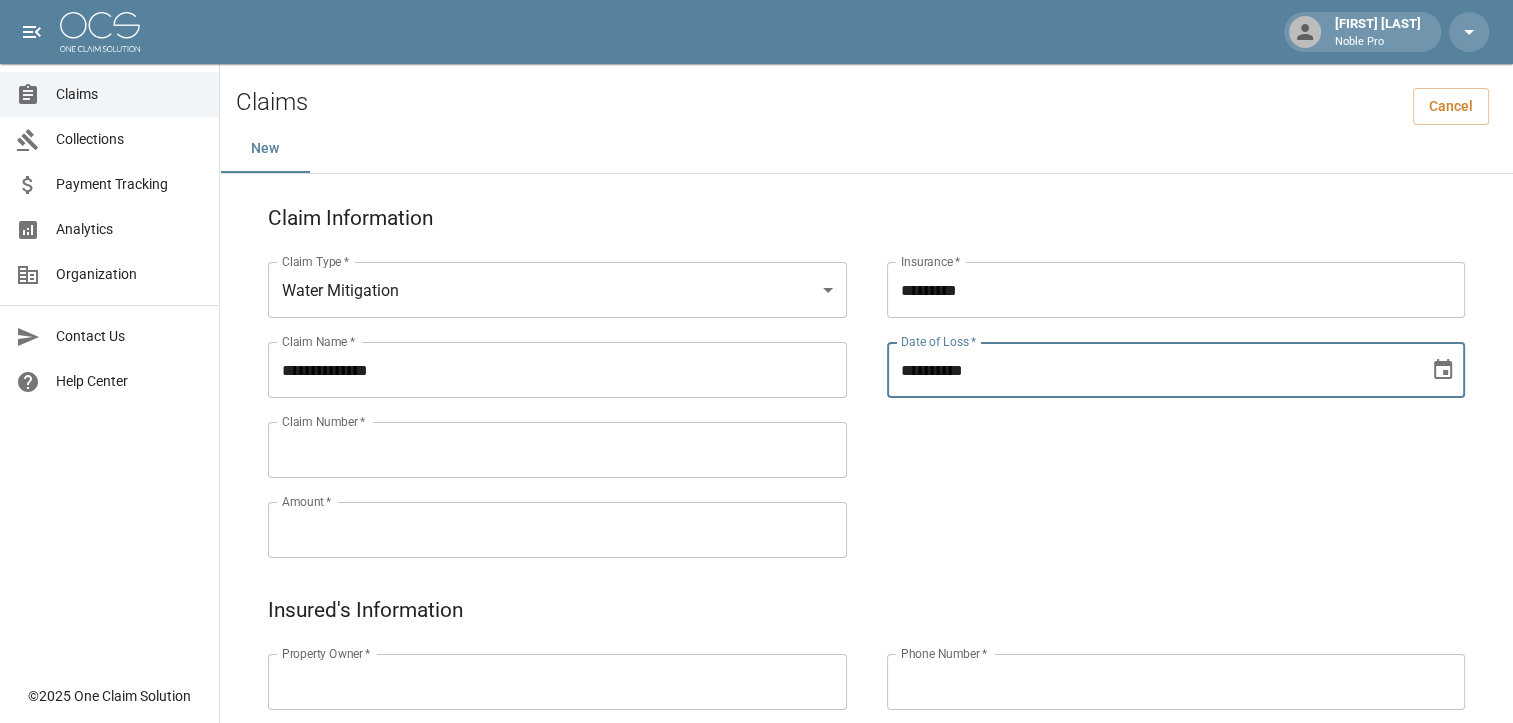 click on "**********" at bounding box center (1151, 370) 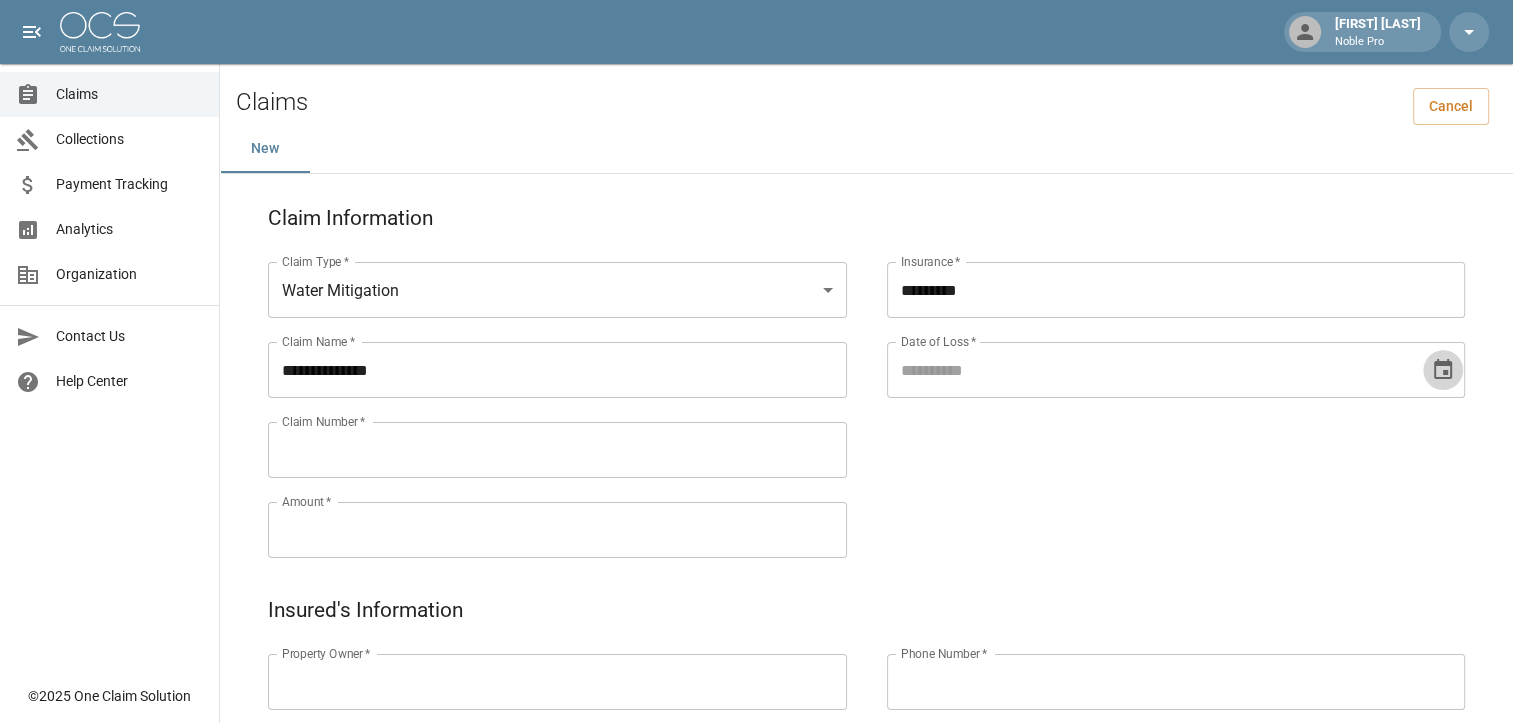 click 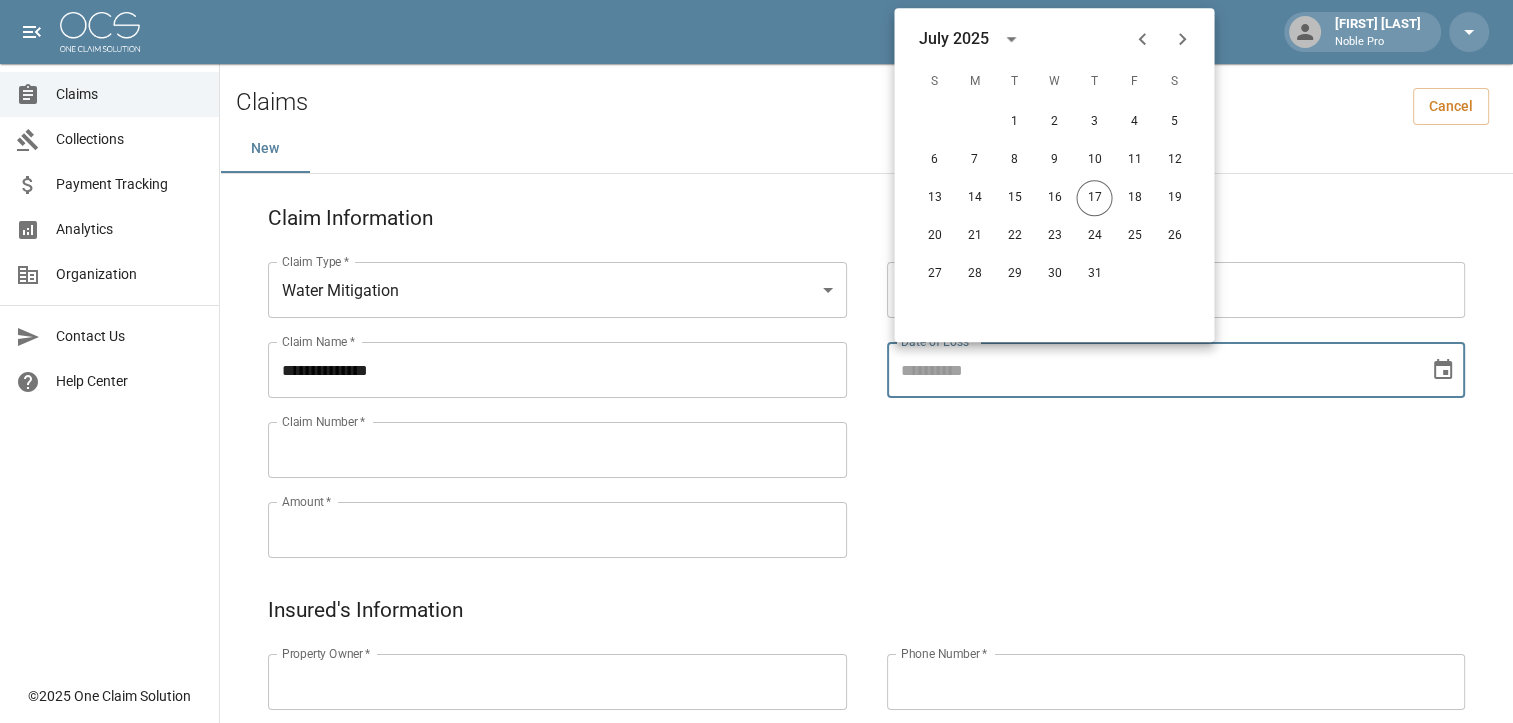 click 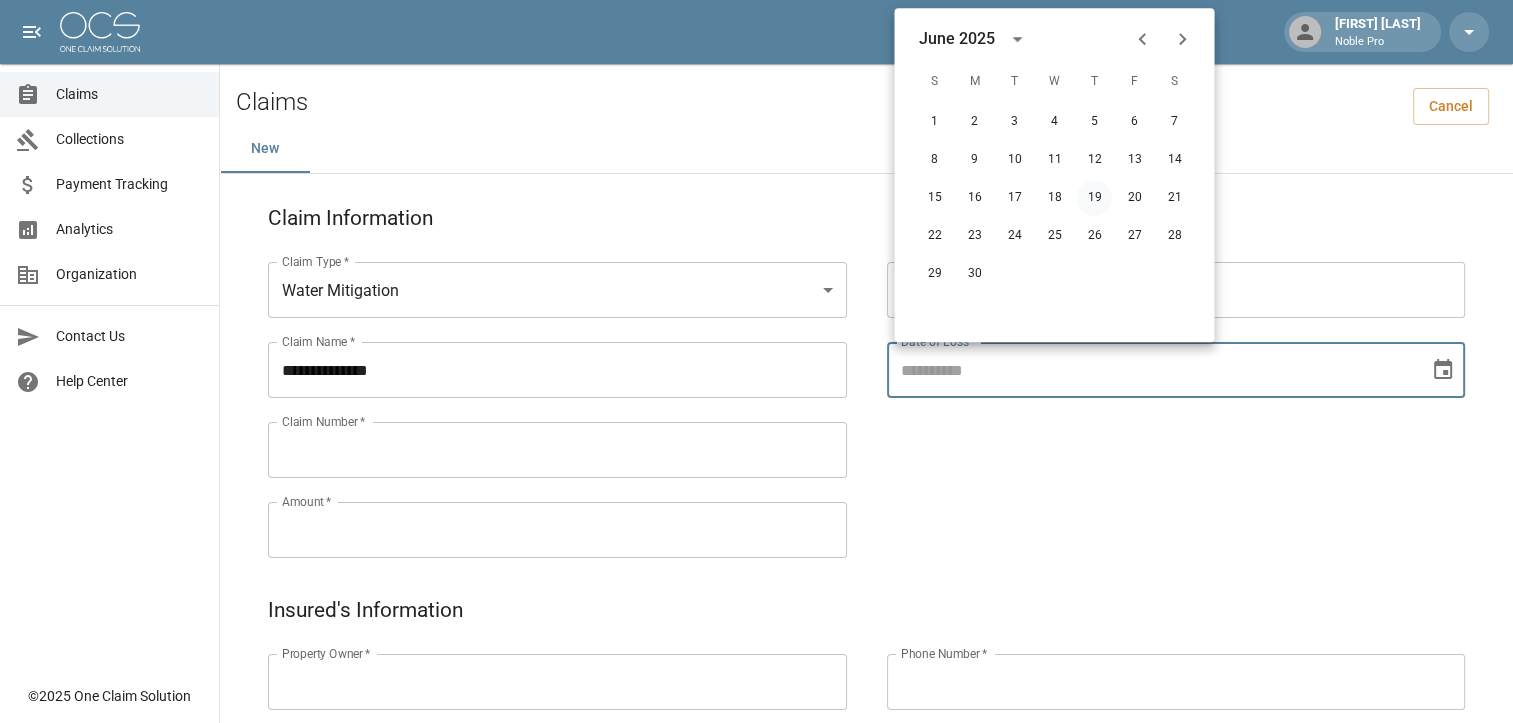 click on "19" at bounding box center (1094, 198) 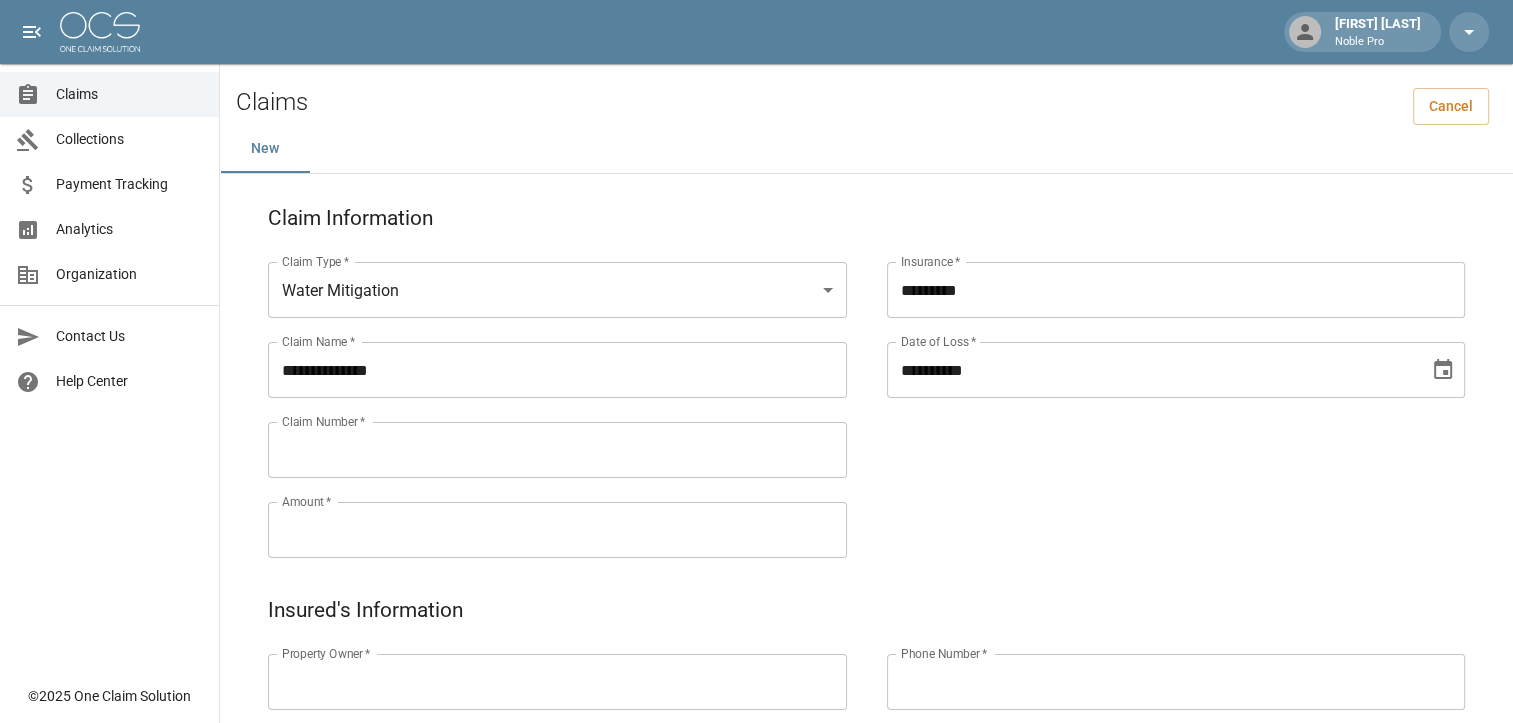 click on "Claim Number   *" at bounding box center [557, 450] 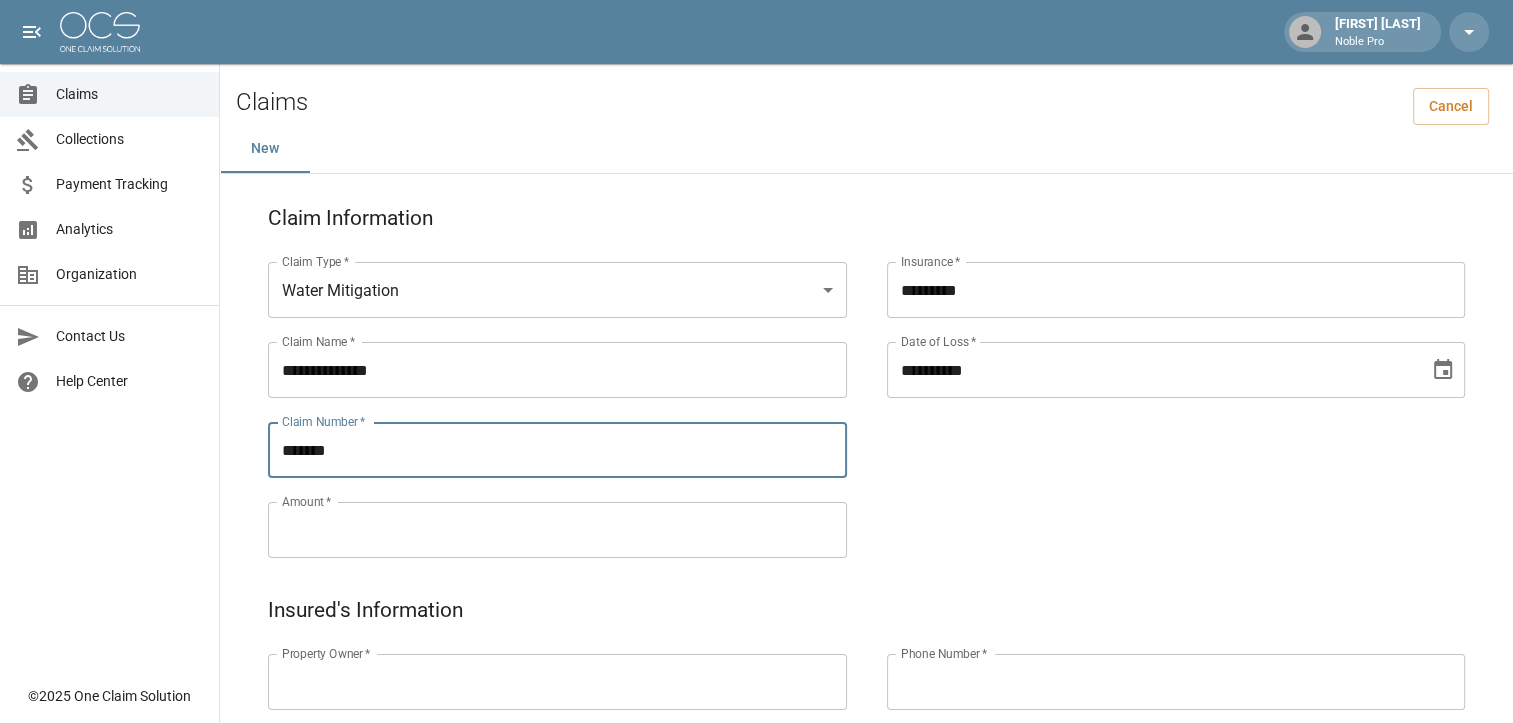 type on "*******" 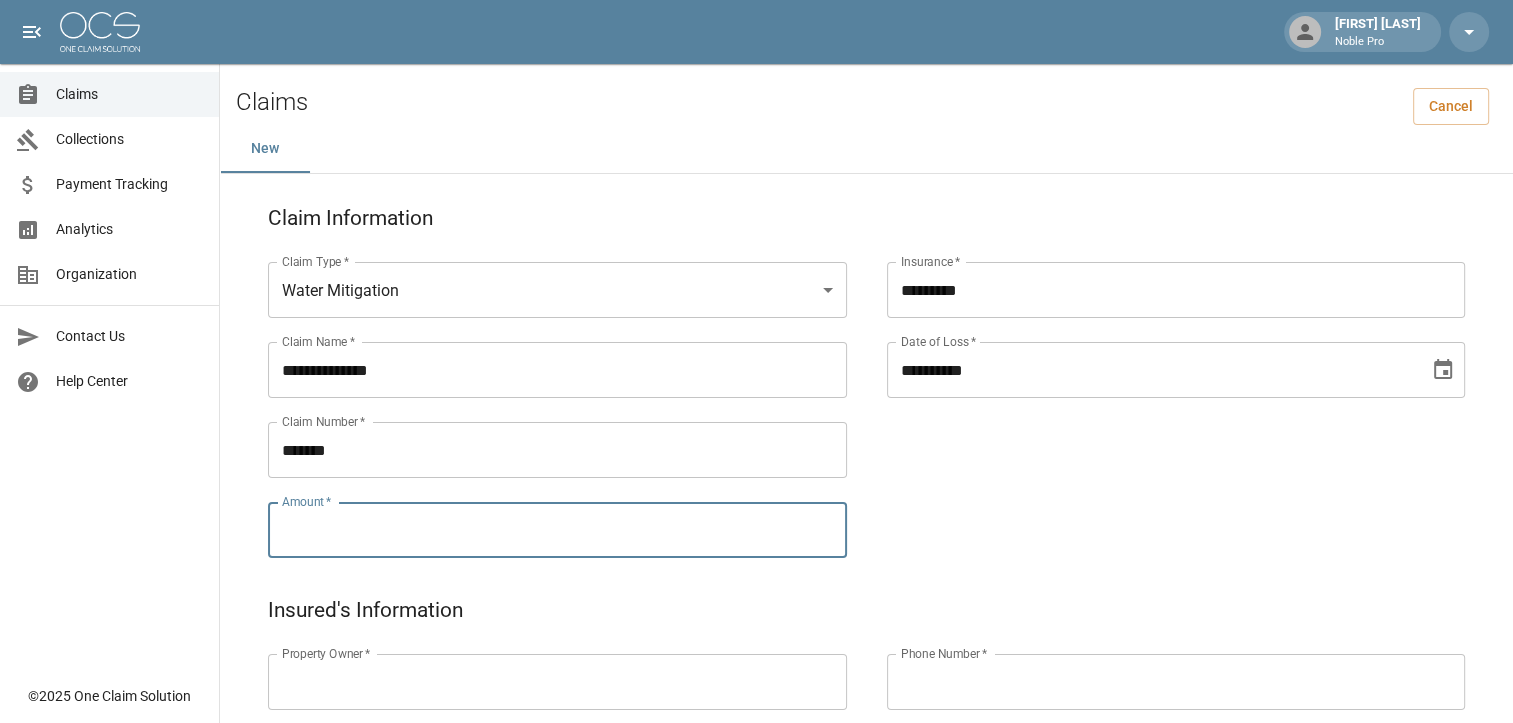 click on "Amount   *" at bounding box center (557, 530) 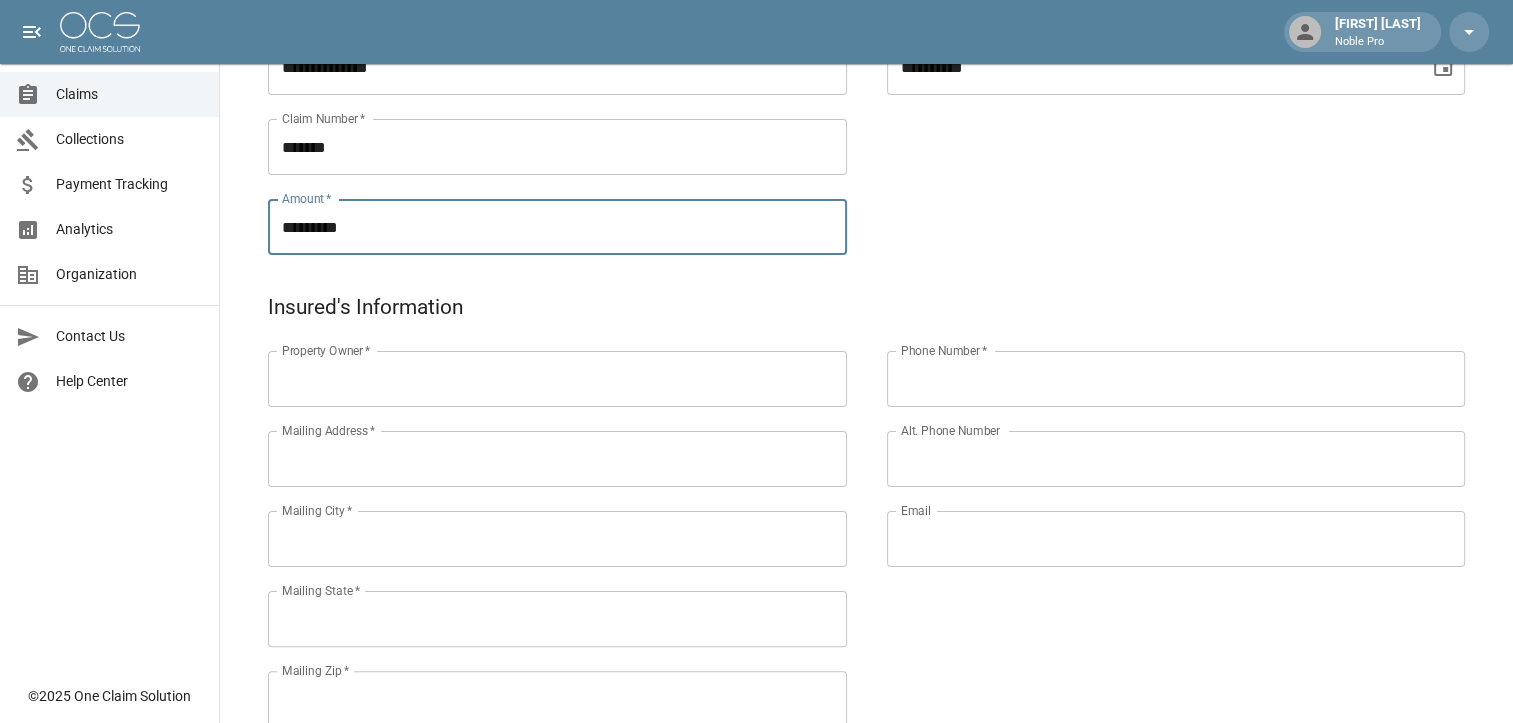 scroll, scrollTop: 321, scrollLeft: 0, axis: vertical 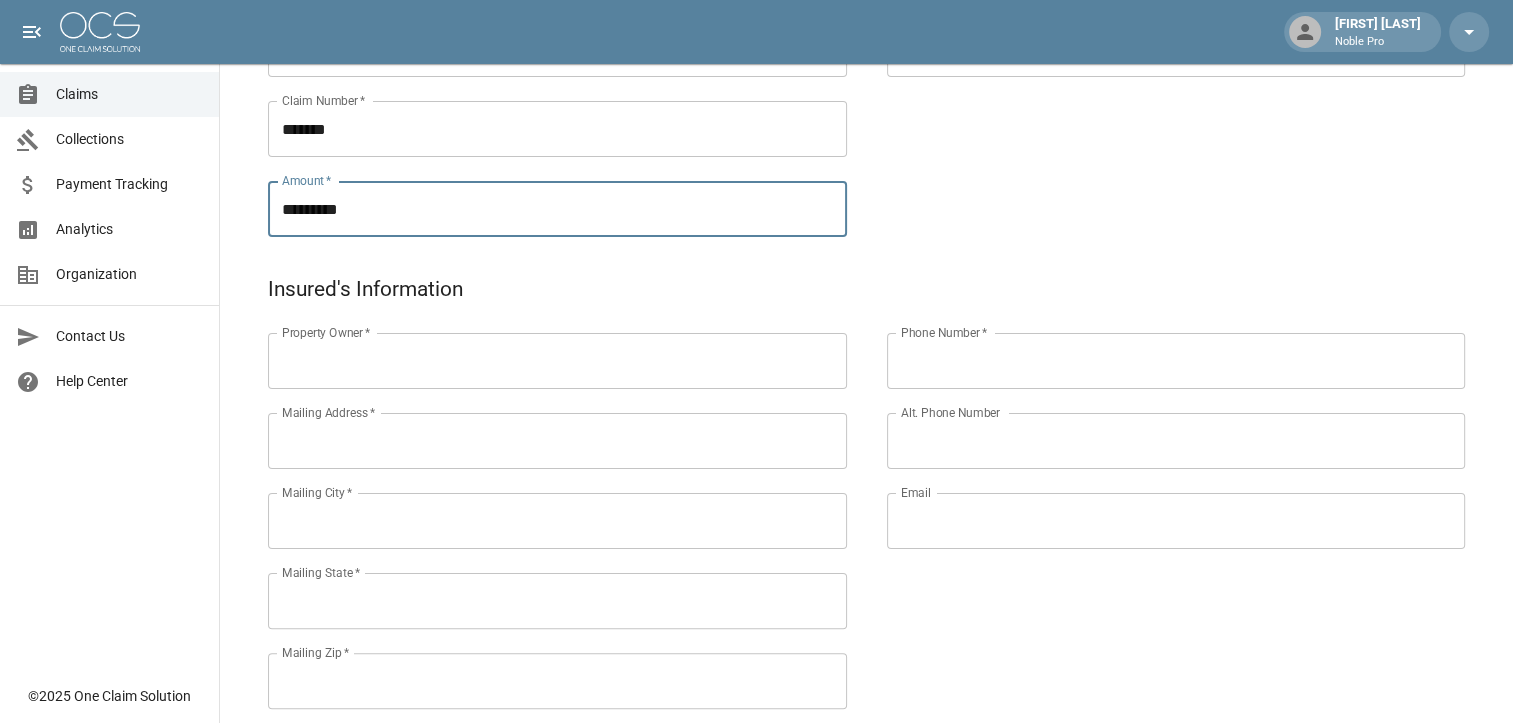 type on "*********" 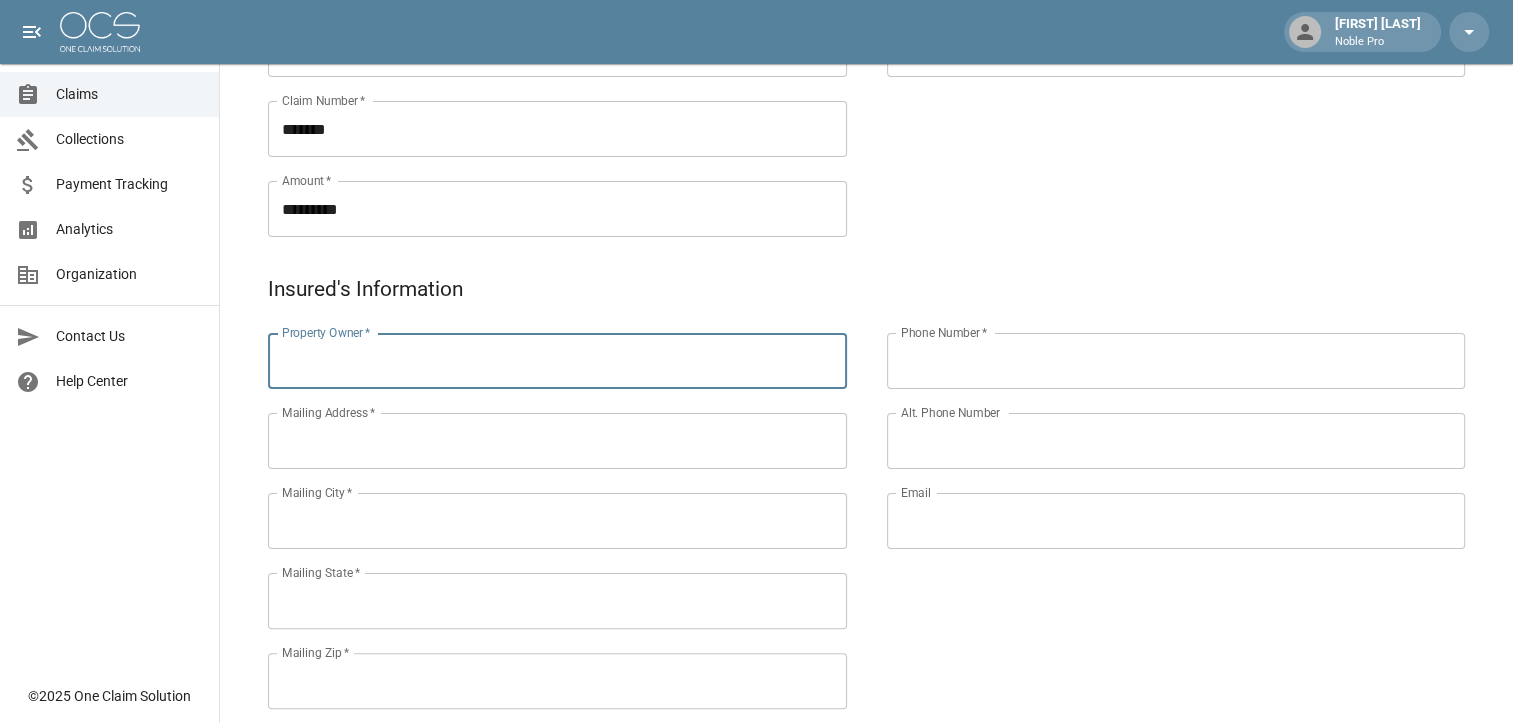 click on "Property Owner   *" at bounding box center [557, 361] 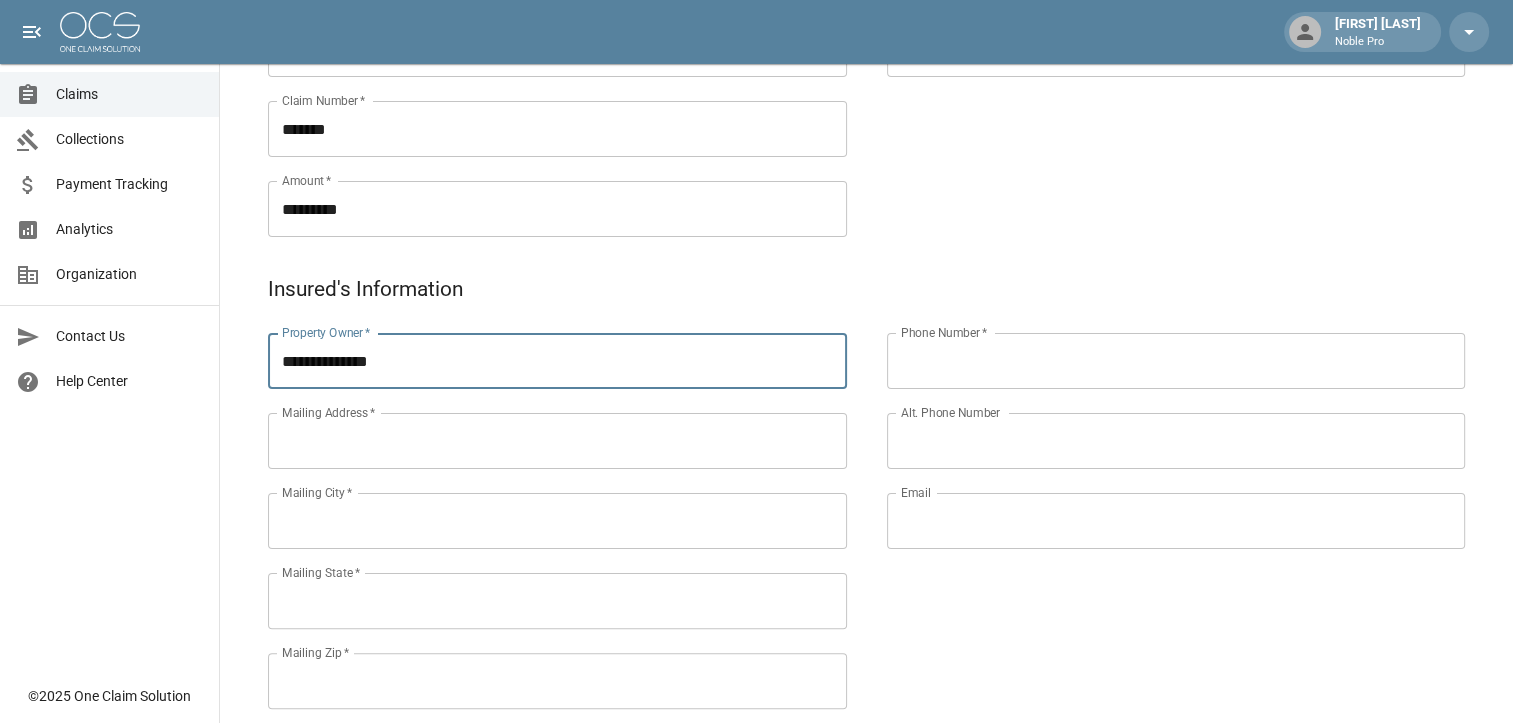 type on "**********" 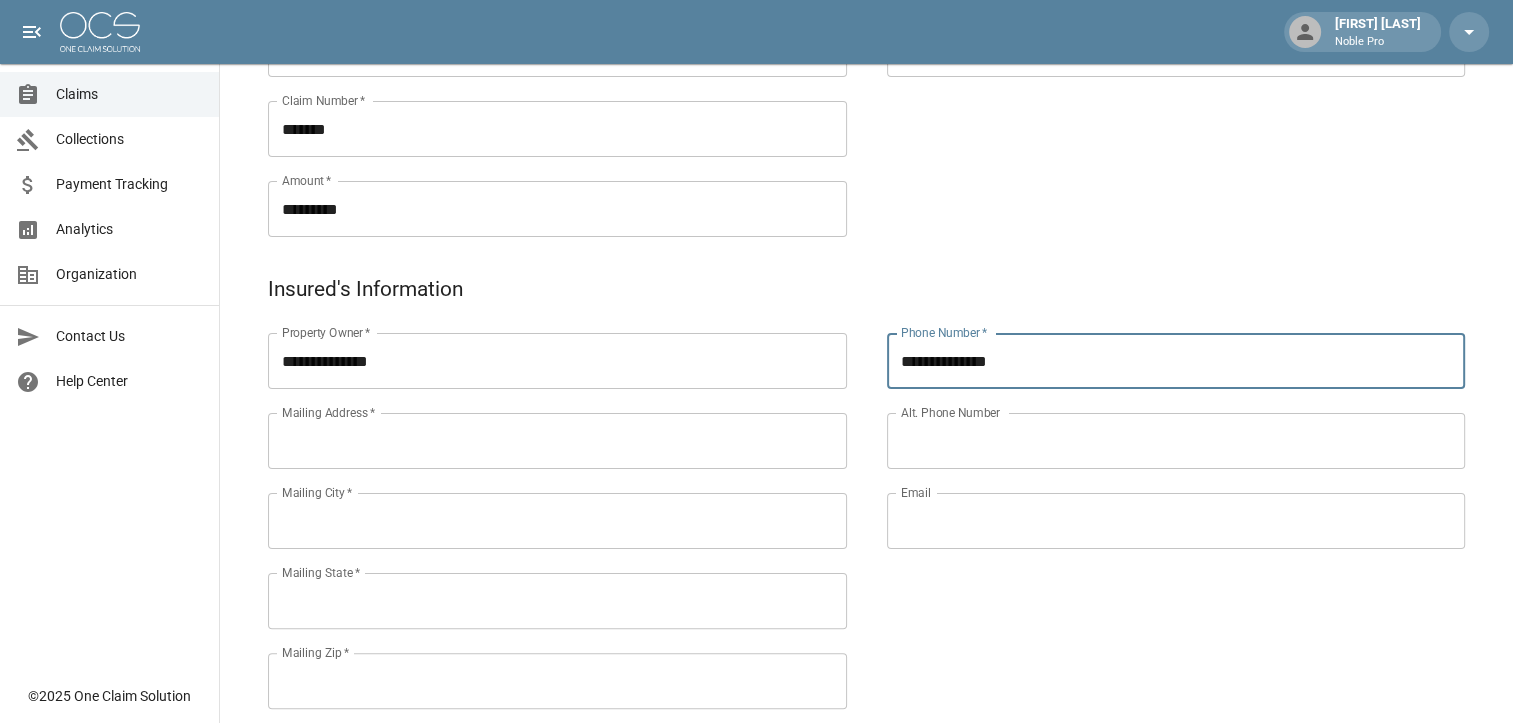 type on "**********" 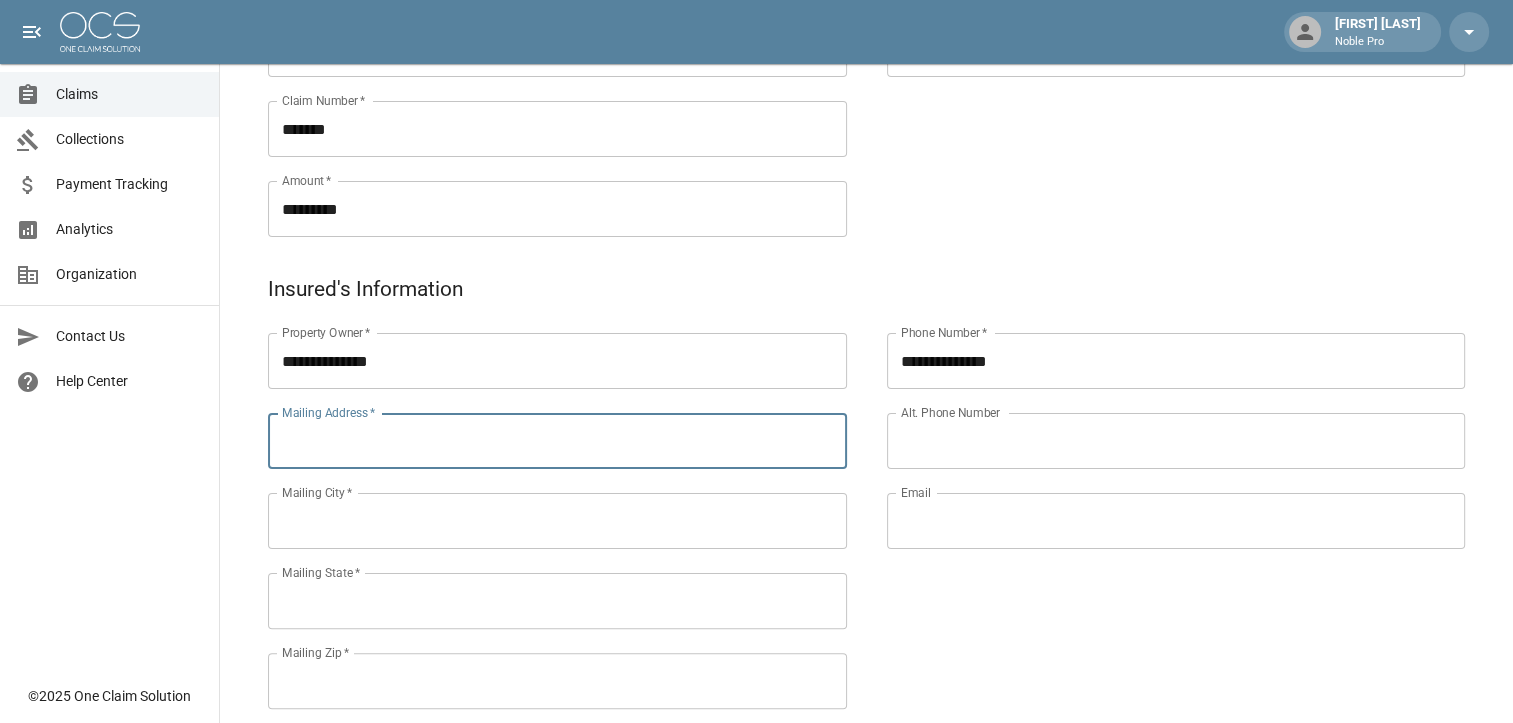 click on "Mailing Address   *" at bounding box center [557, 441] 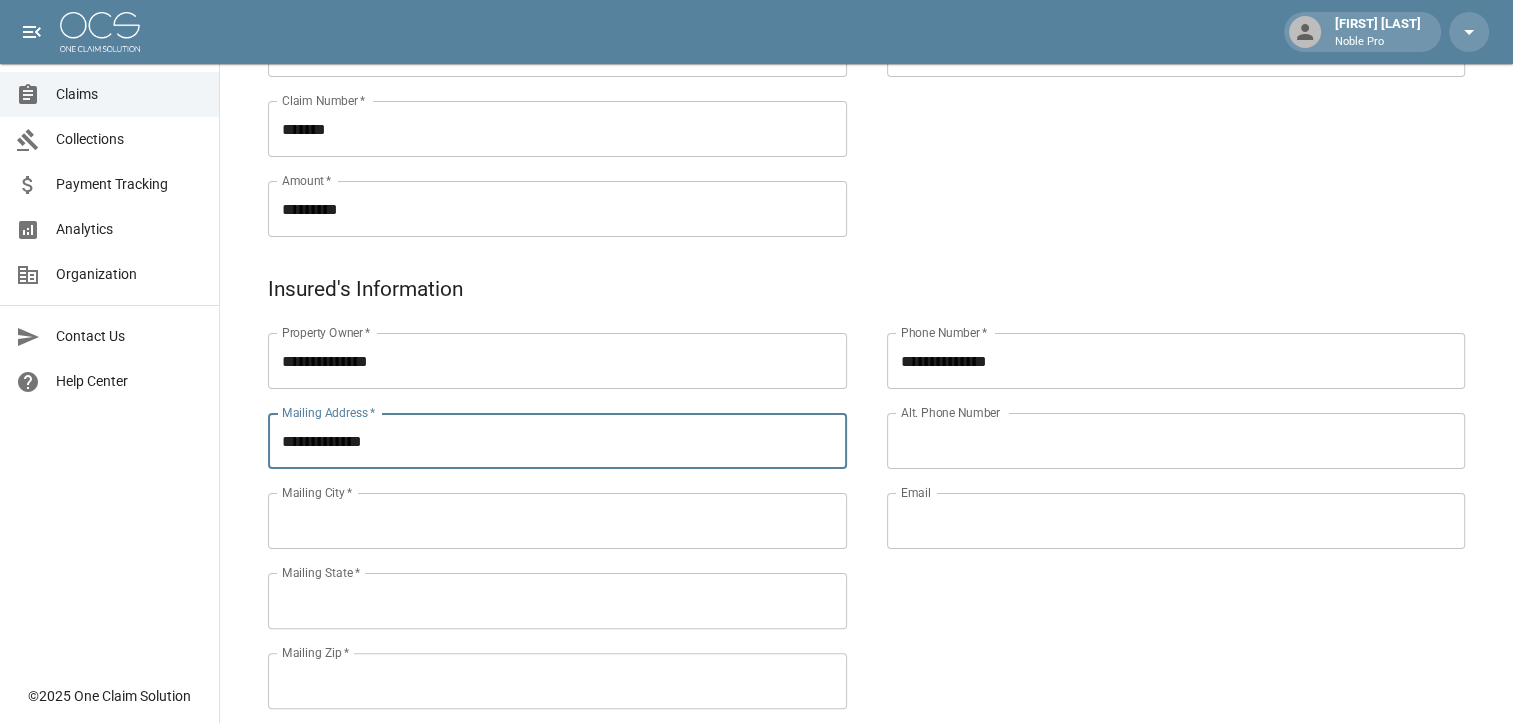 type on "**********" 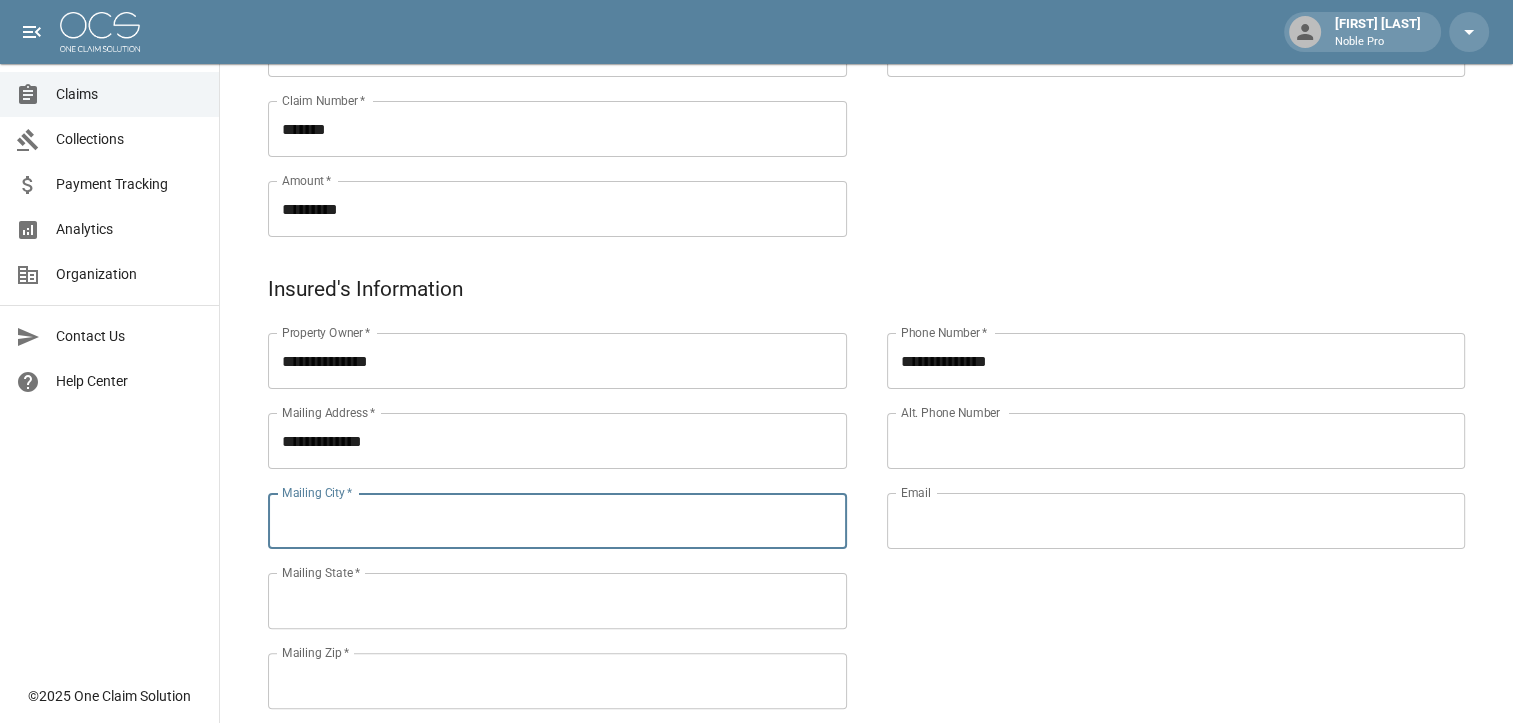 click on "Mailing City   *" at bounding box center (557, 521) 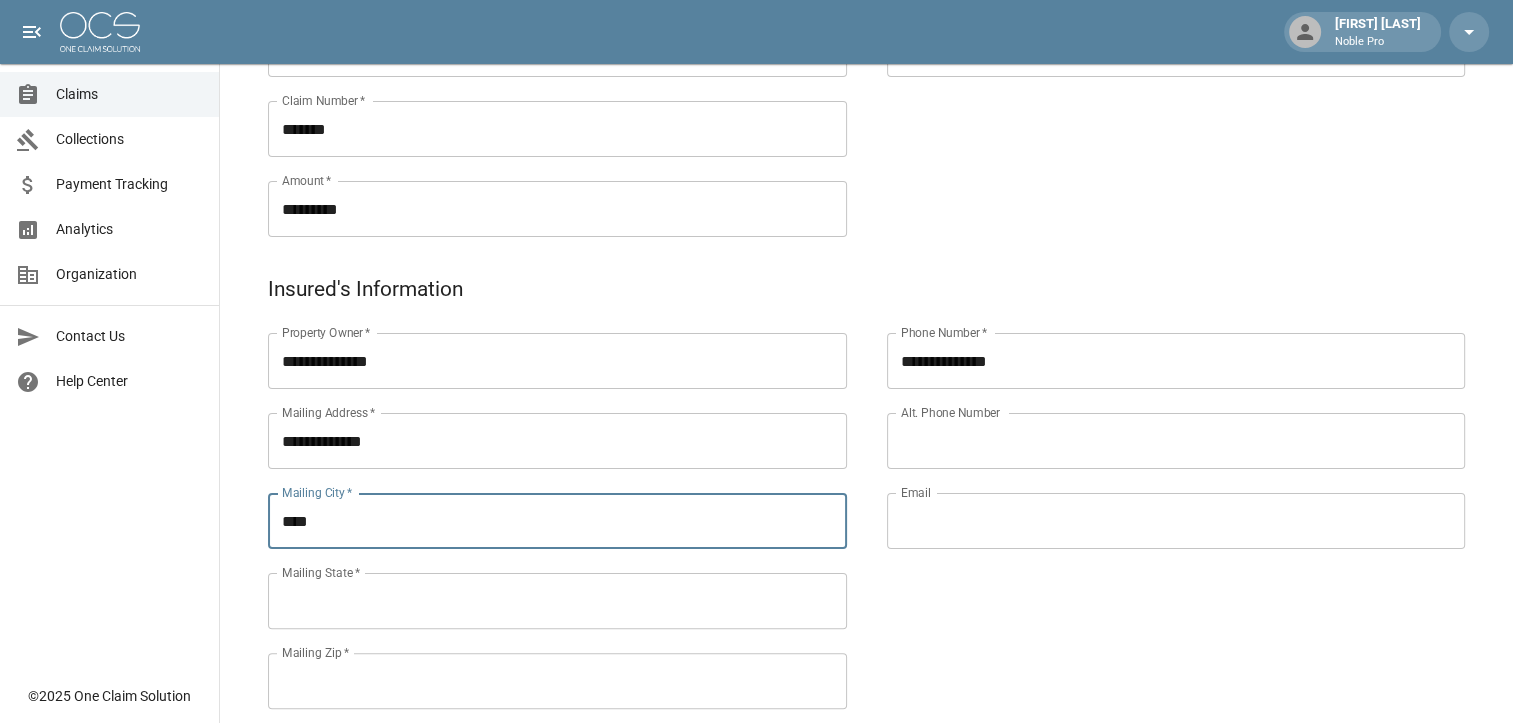 type on "**********" 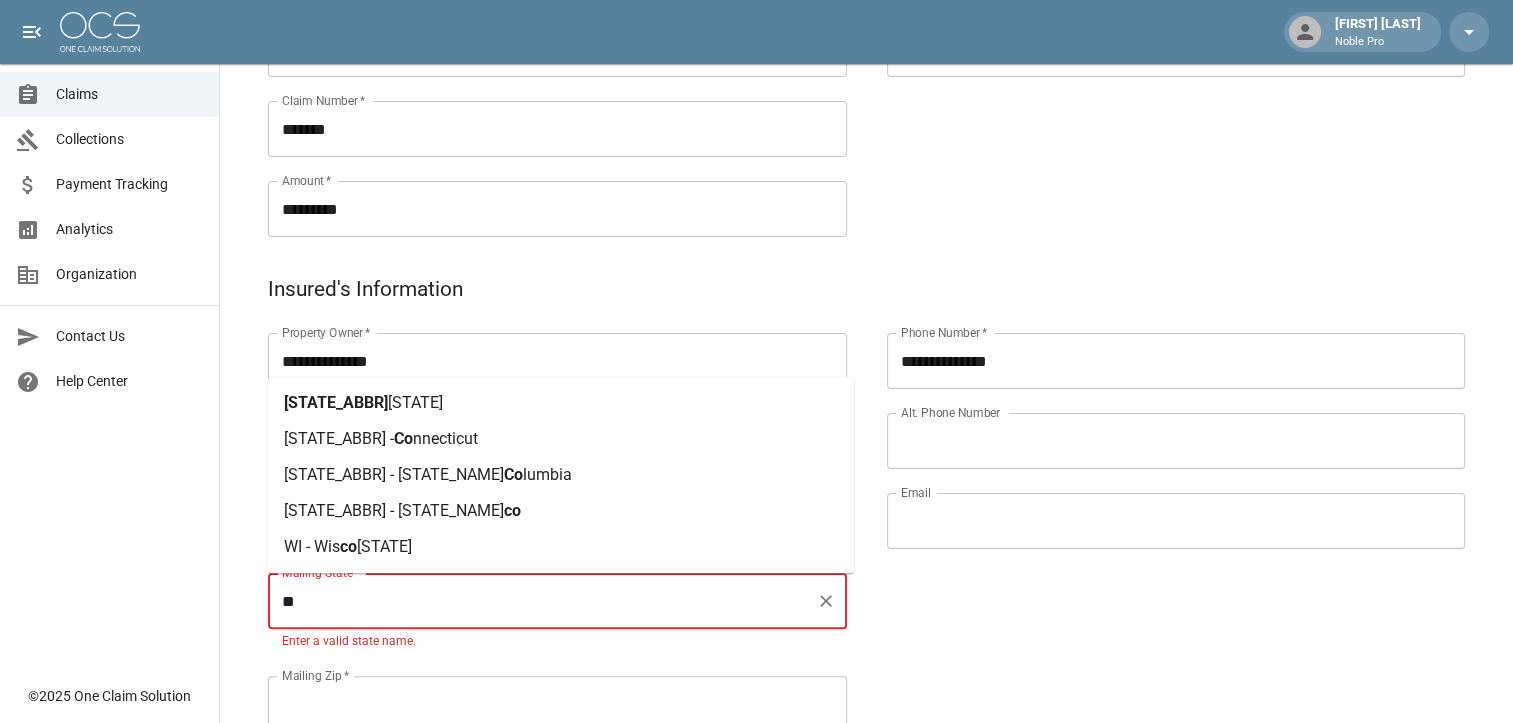 click on "[STATE]" at bounding box center (415, 402) 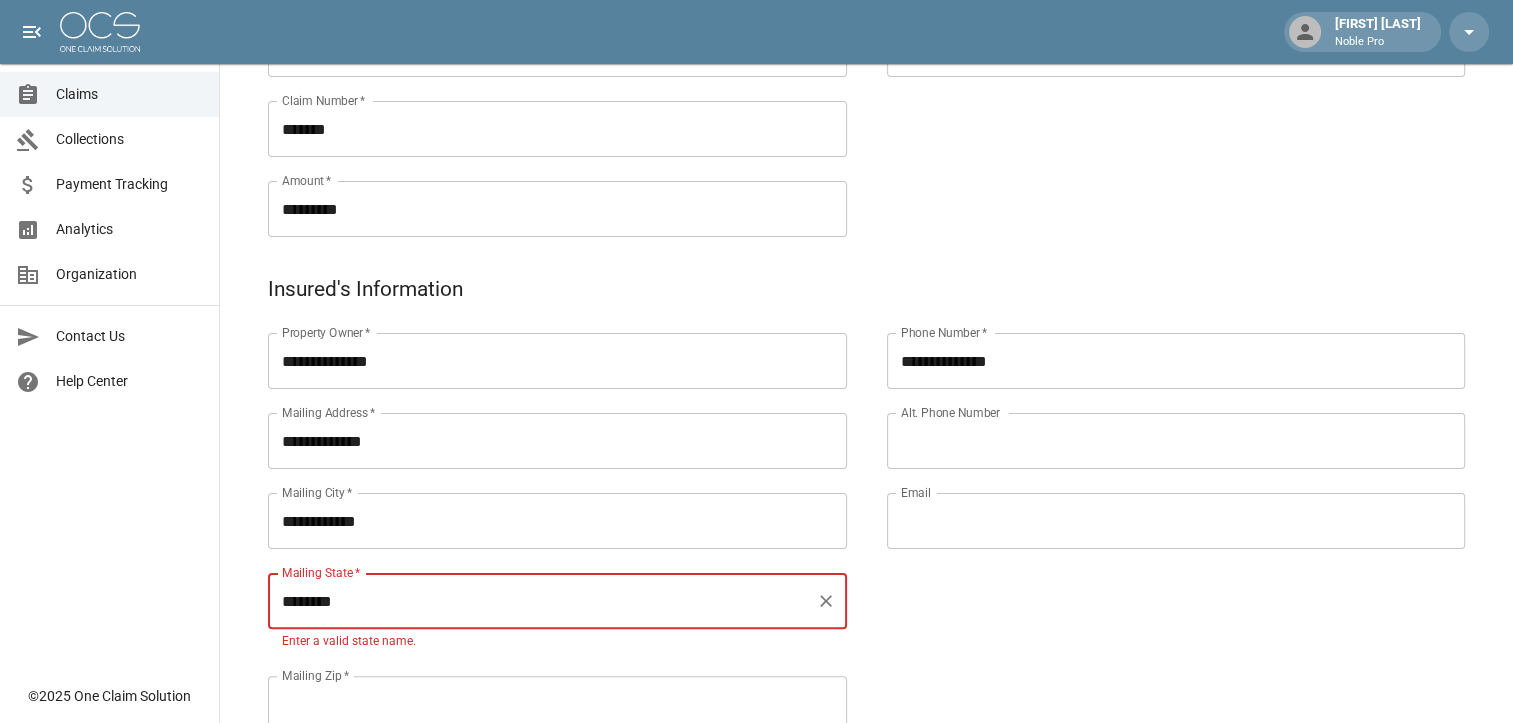 type on "********" 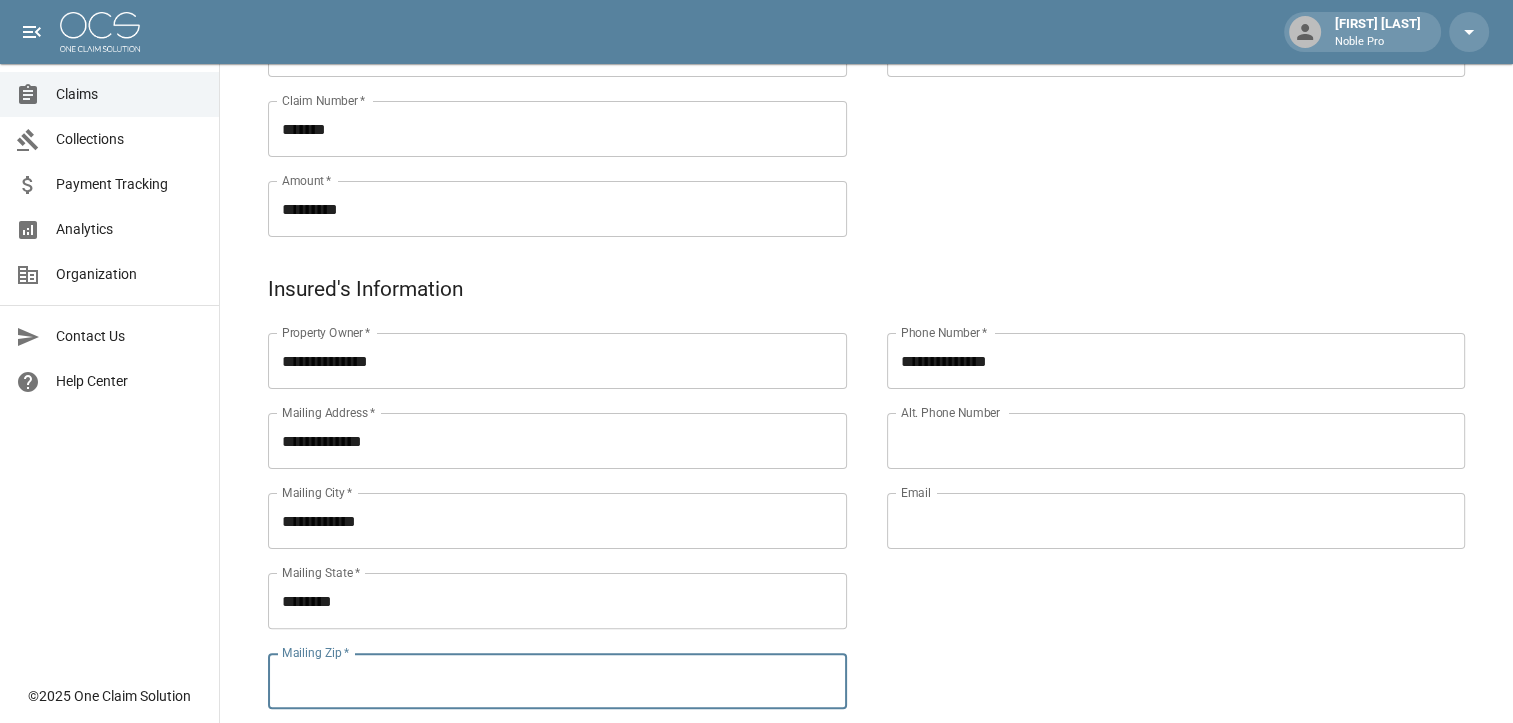 drag, startPoint x: 414, startPoint y: 689, endPoint x: 360, endPoint y: 789, distance: 113.64858 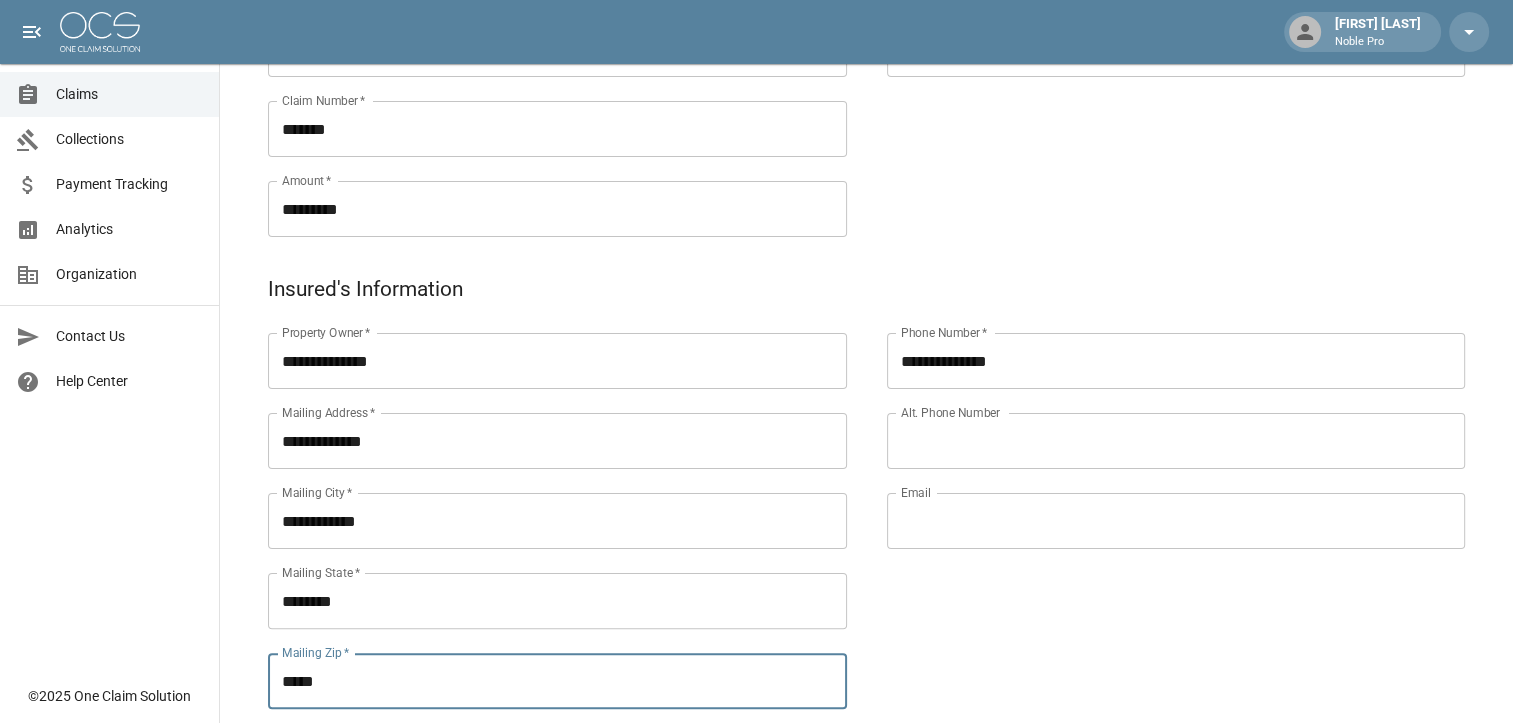 type on "*****" 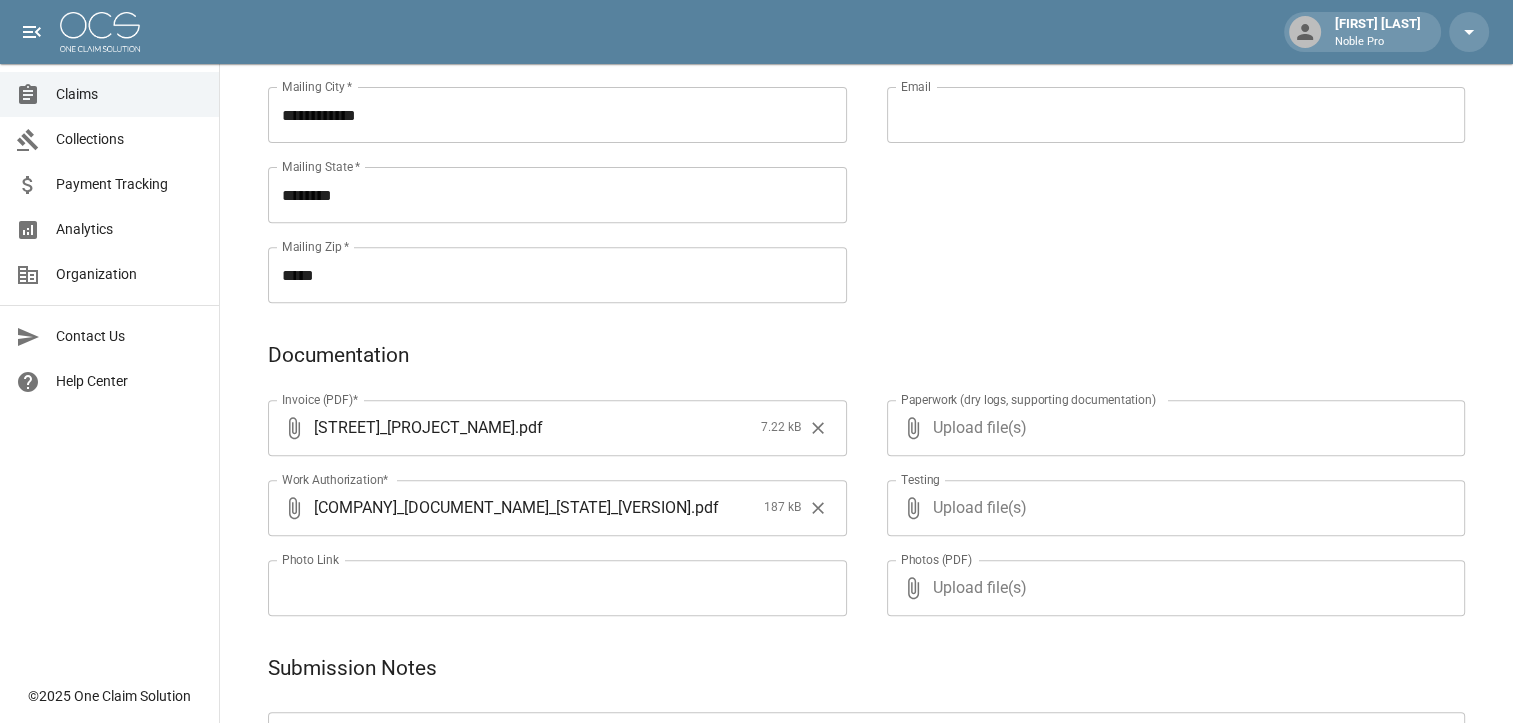 scroll, scrollTop: 725, scrollLeft: 0, axis: vertical 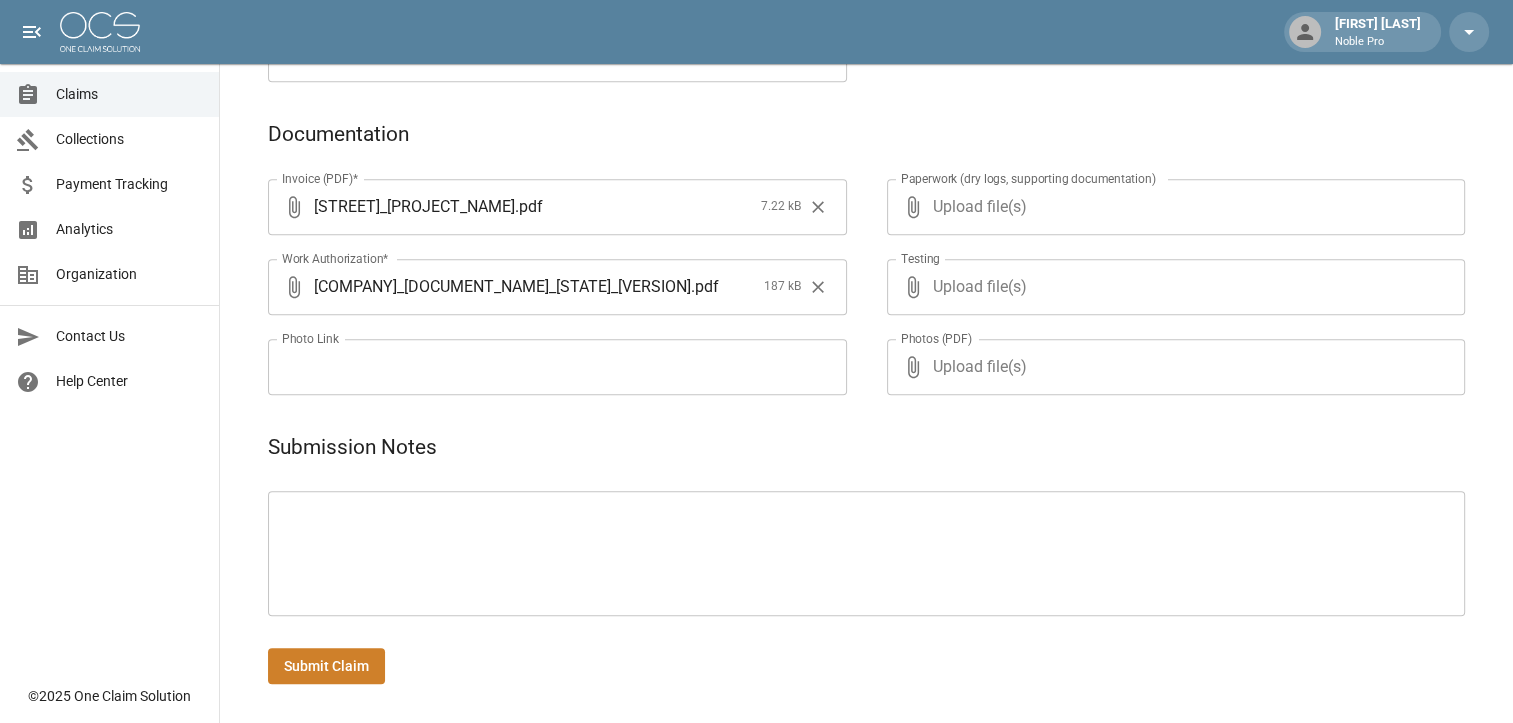 click on "Submit Claim" at bounding box center (326, 666) 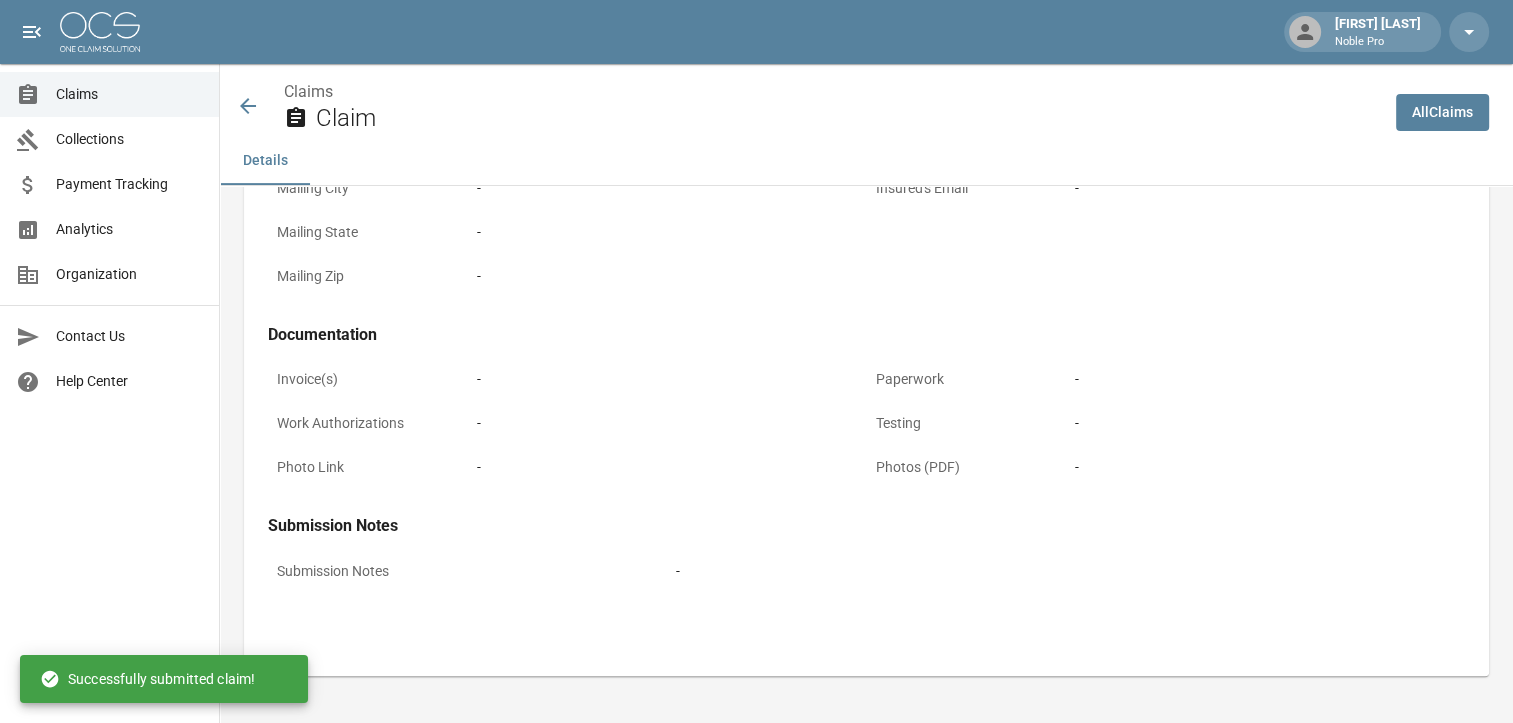 scroll, scrollTop: 948, scrollLeft: 0, axis: vertical 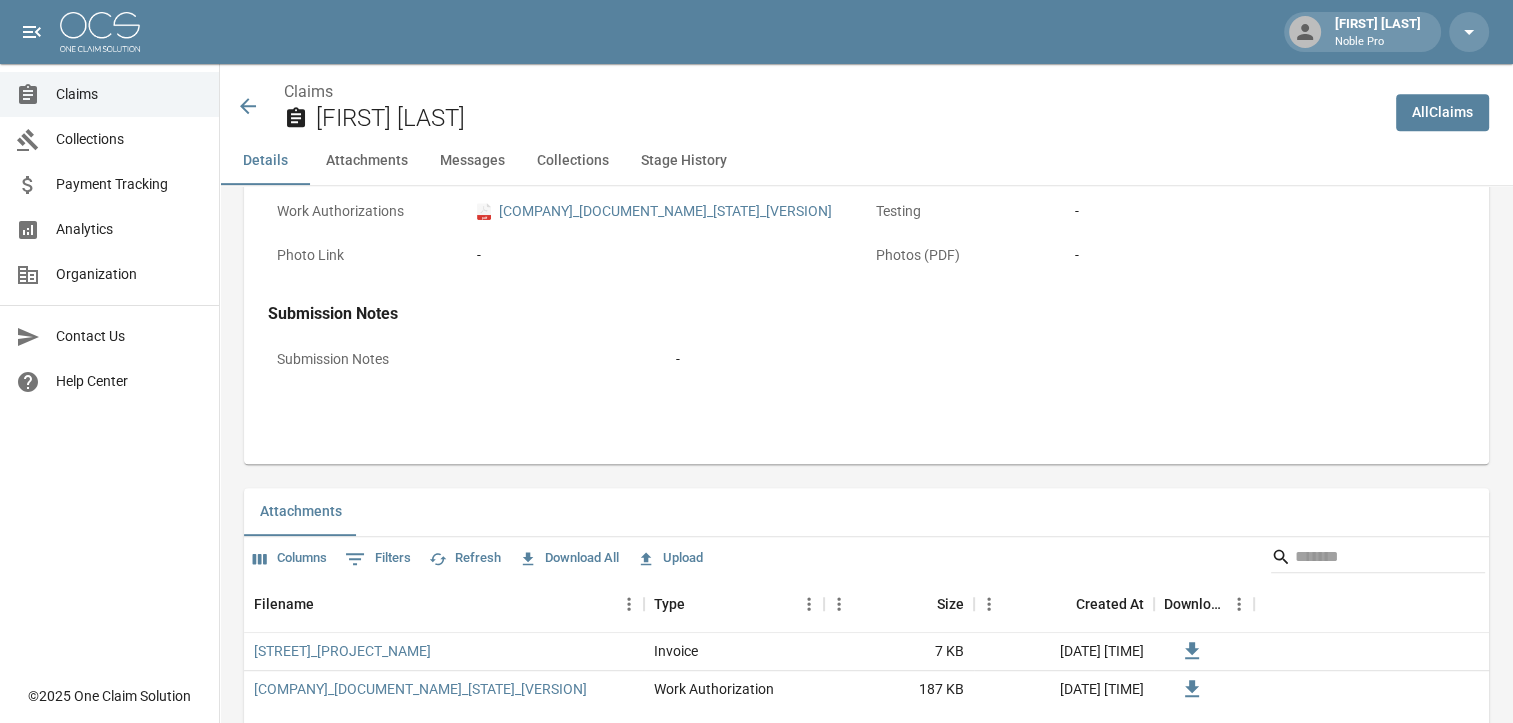 click on "Attachments" at bounding box center [367, 161] 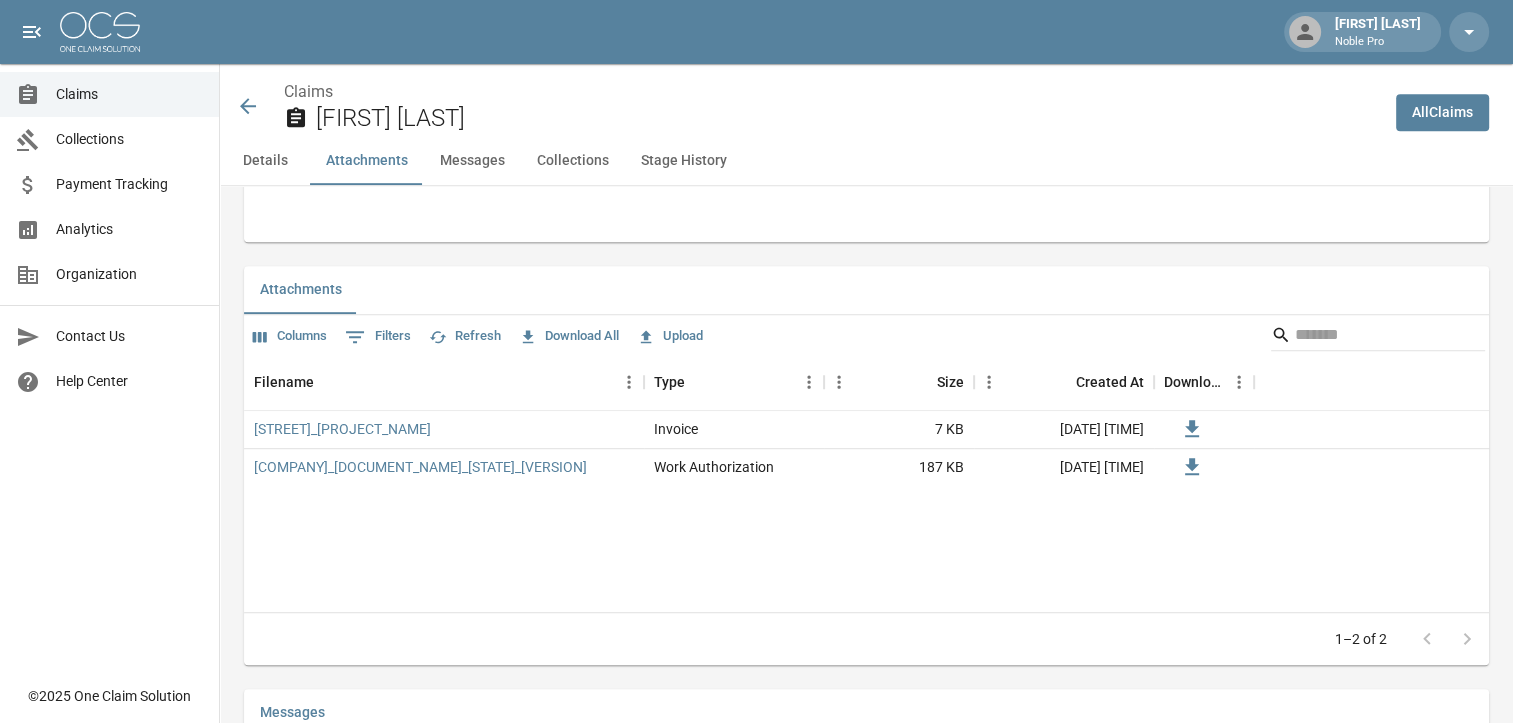scroll, scrollTop: 1185, scrollLeft: 0, axis: vertical 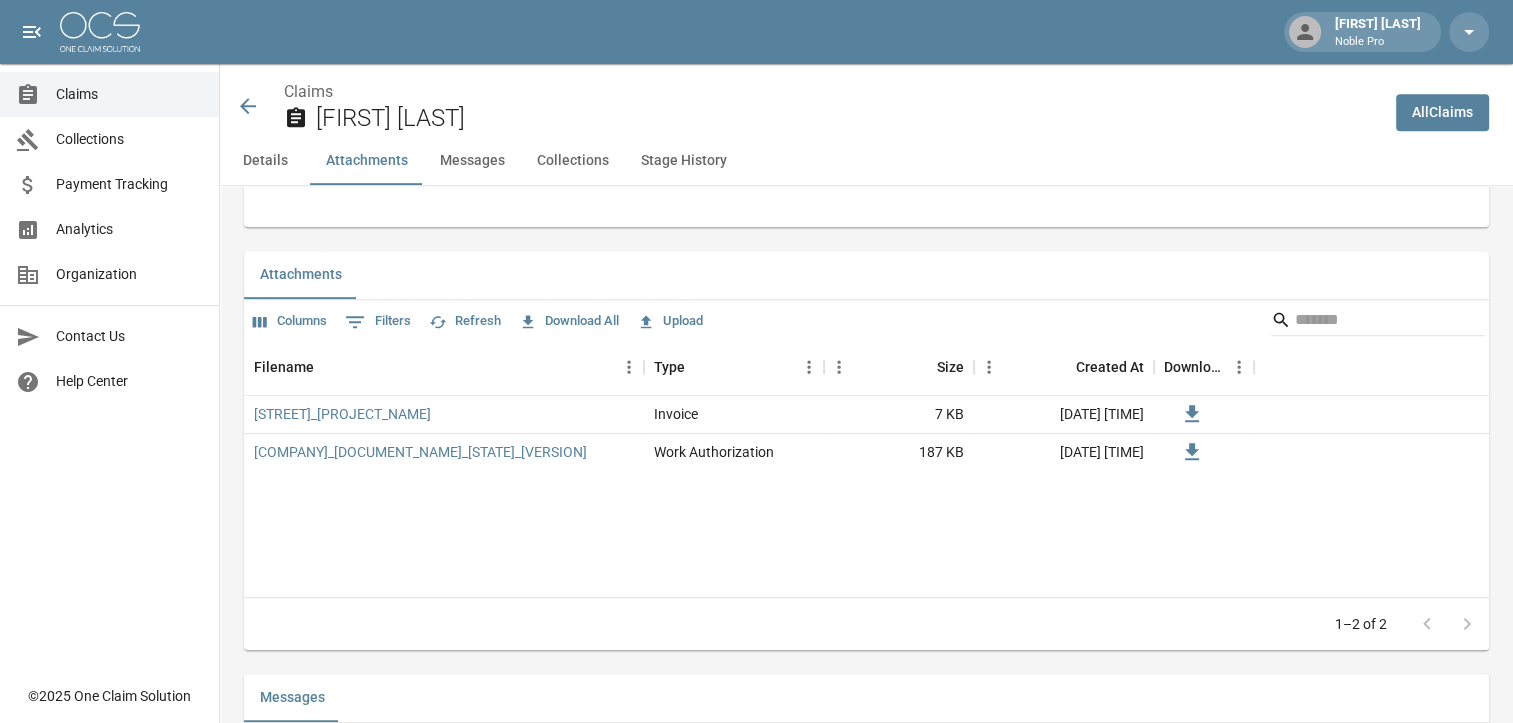click on "Upload" at bounding box center [670, 321] 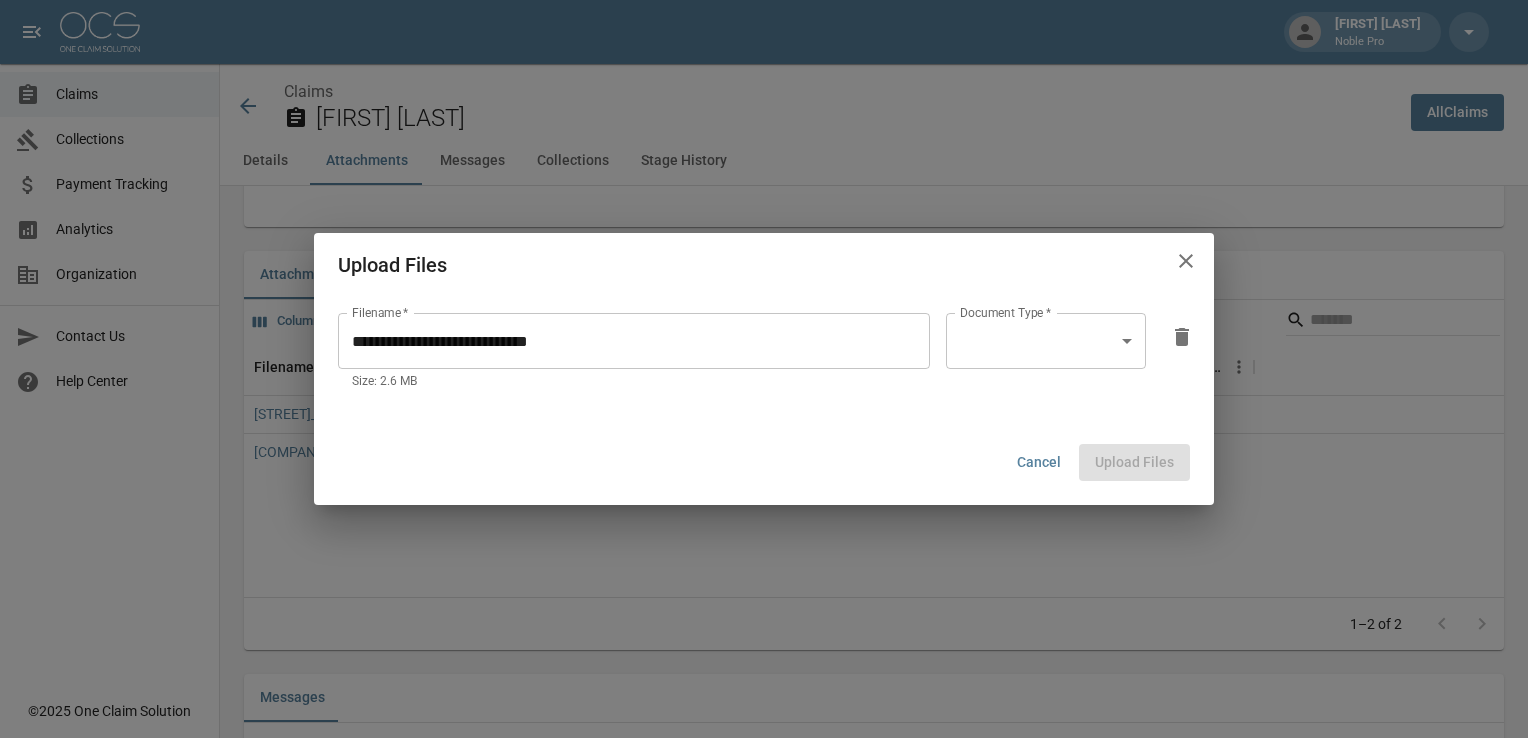 click on "[FIRST] [LAST] [COMPANY] [CLAIM_TYPE] [CLAIM_TYPE] [CLAIM_NAME] [CLAIM_NAME] [CLAIM_NUMBER] [CLAIM_NUMBER] [AMOUNT] [AMOUNT] [INSURANCE] [INSURANCE] [DATE] [DATE] [INSURED_INFO] [PROPERTY_OWNER] [RICHARD] [MARKEY] [MAILING_ADDRESS] [MAILING_ADDRESS] [MAILING_CITY] [MAILING_CITY] [MAILING_STATE] [MAILING_STATE] [MAILING_ZIP] [MAILING_ZIP] [INSURED_PHONE] [INSURED_PHONE] [INSURED_ALT_PHONE] [INSURED_ALT_PHONE] [INSURED_EMAIL] [INSURED_EMAIL] [DOCUMENTATION] [INVOICE] [PDF] [WORK_AUTHORIZATIONS] [PDF] [PHOTO_LINK]" at bounding box center [764, 343] 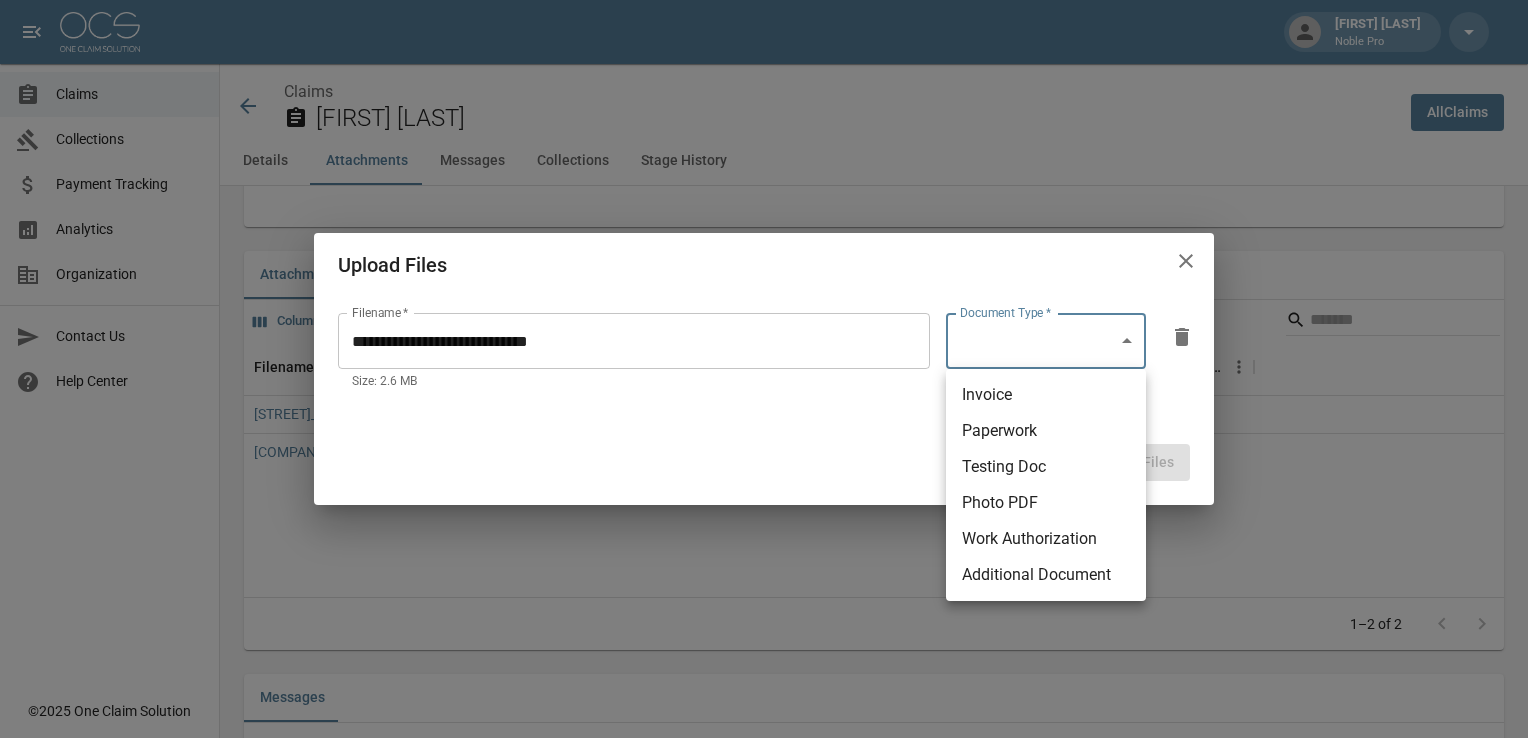 click on "Paperwork" at bounding box center (1046, 431) 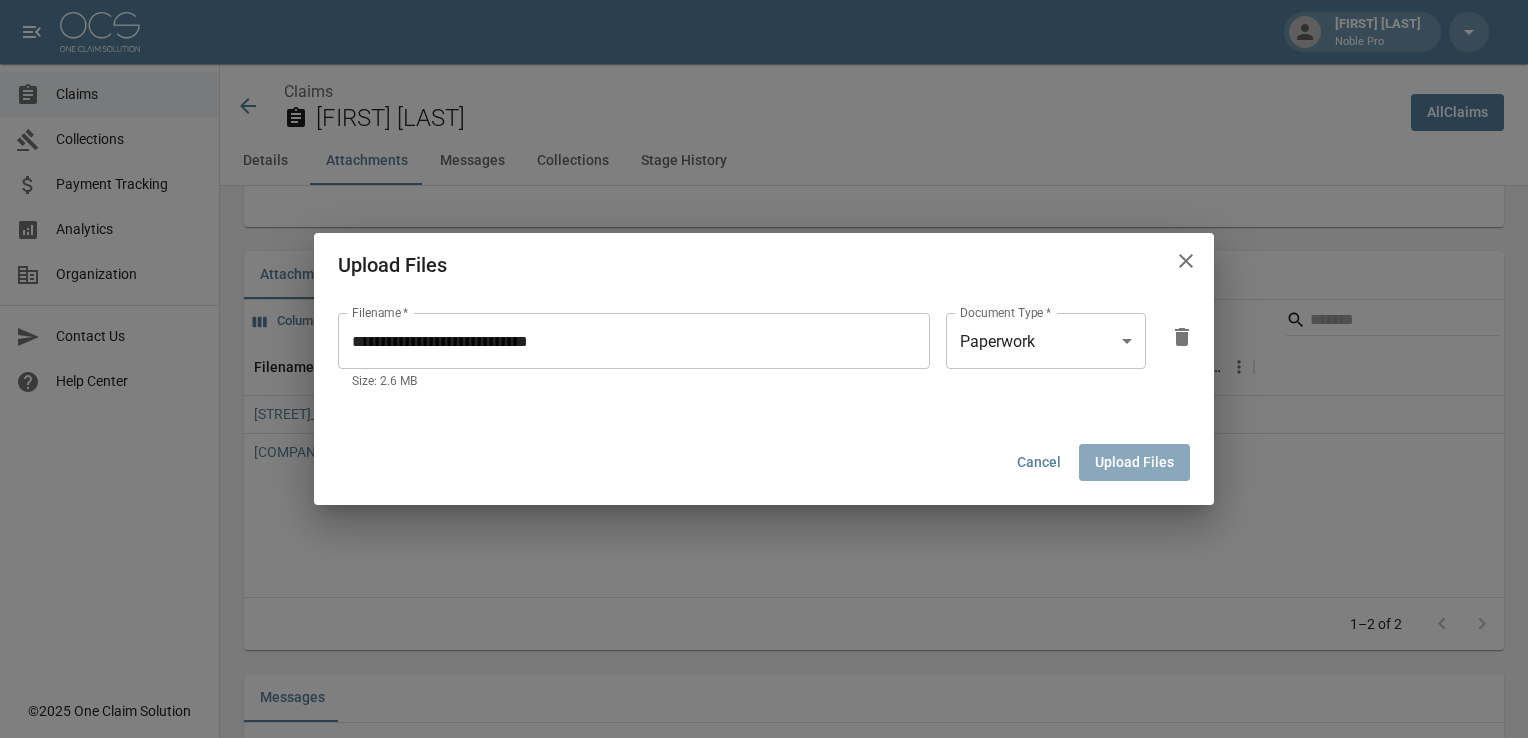 click on "Upload Files" at bounding box center (1134, 462) 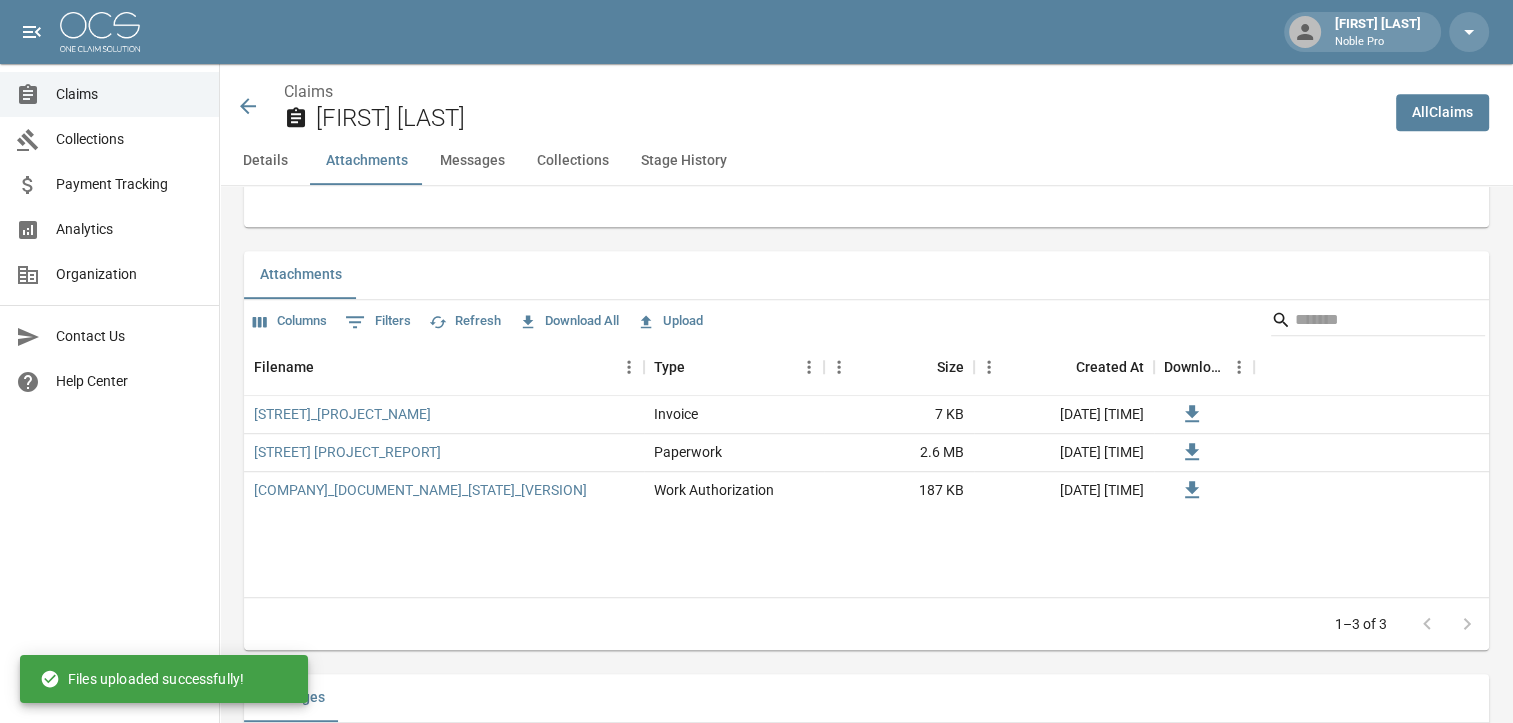 click on "Collections" at bounding box center [129, 139] 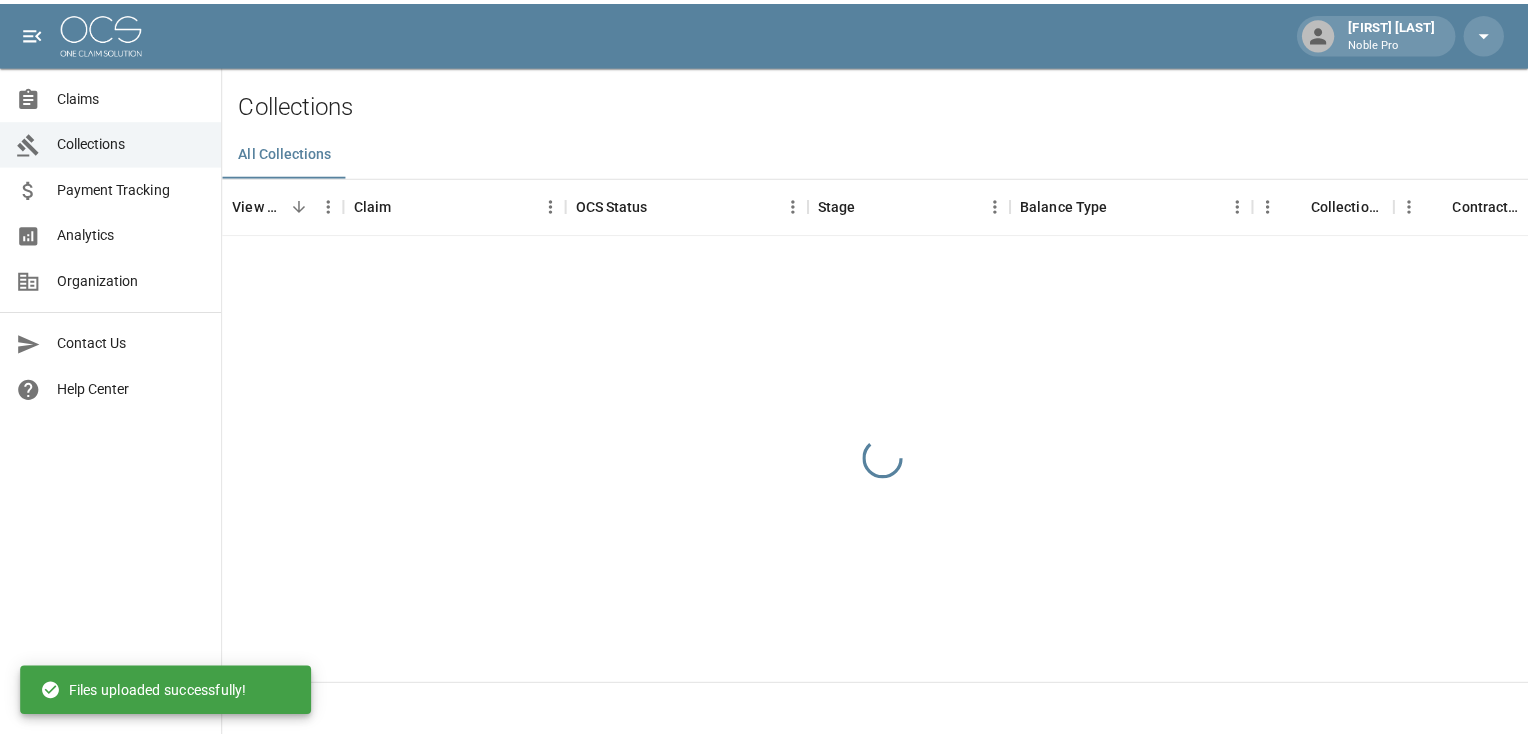 scroll, scrollTop: 0, scrollLeft: 0, axis: both 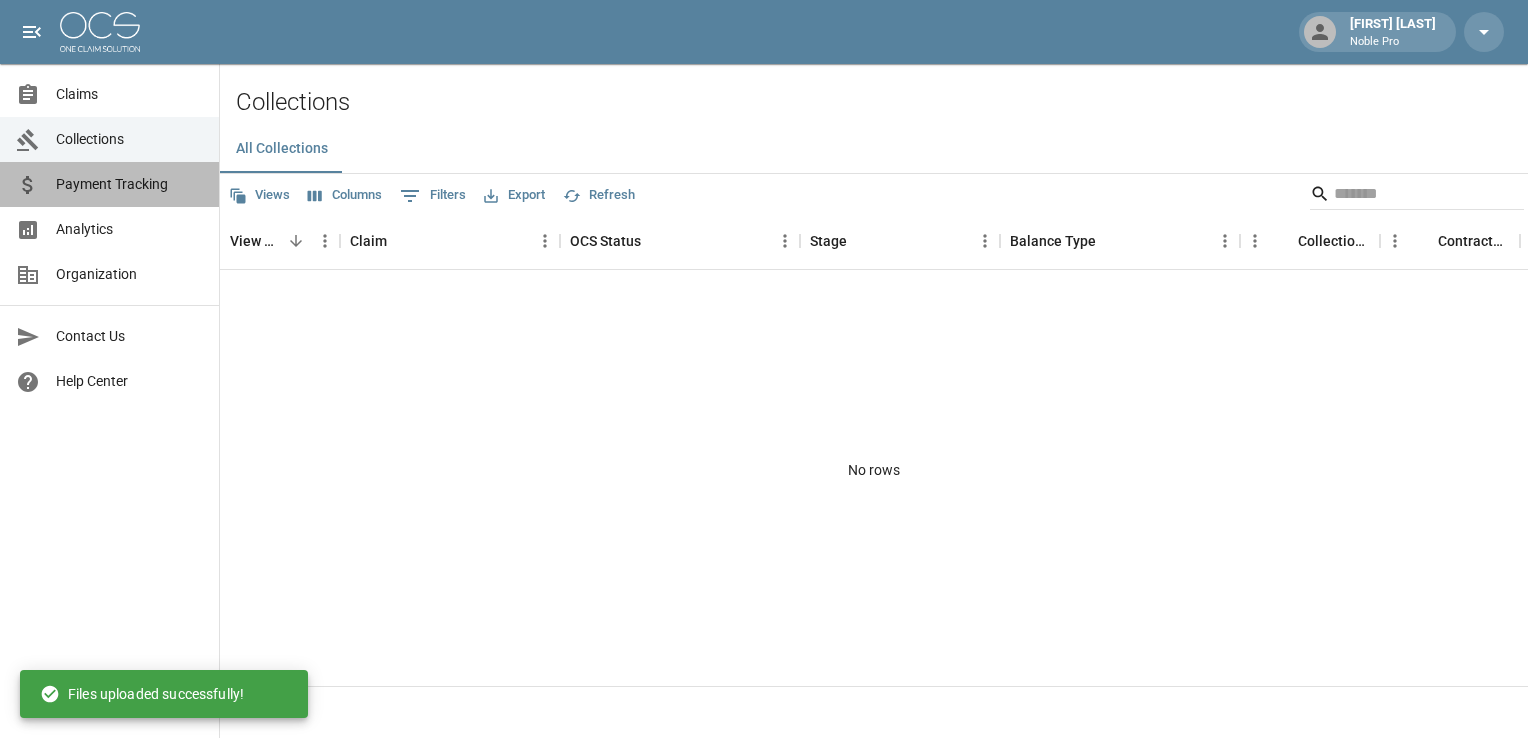 click on "Payment Tracking" at bounding box center (129, 184) 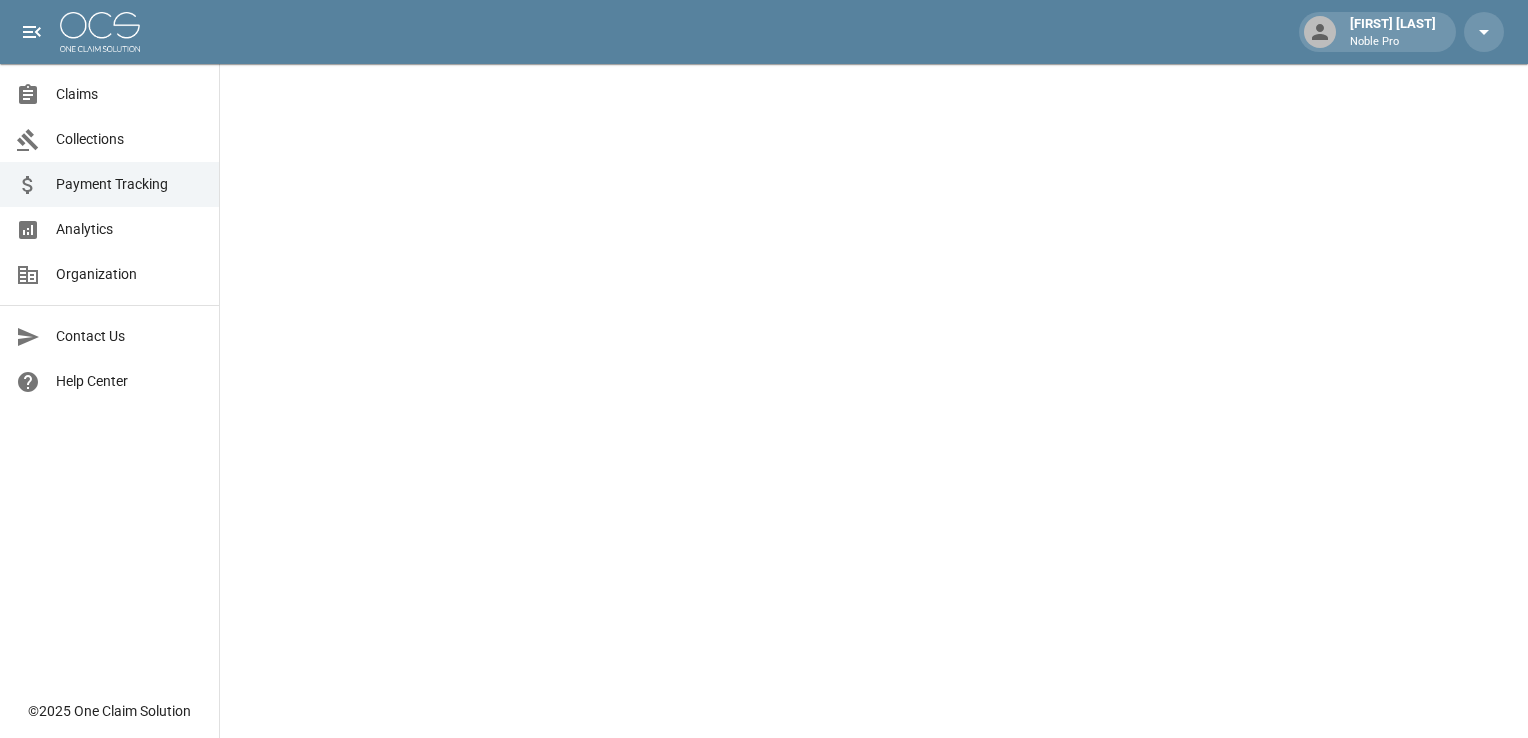 scroll, scrollTop: 0, scrollLeft: 0, axis: both 